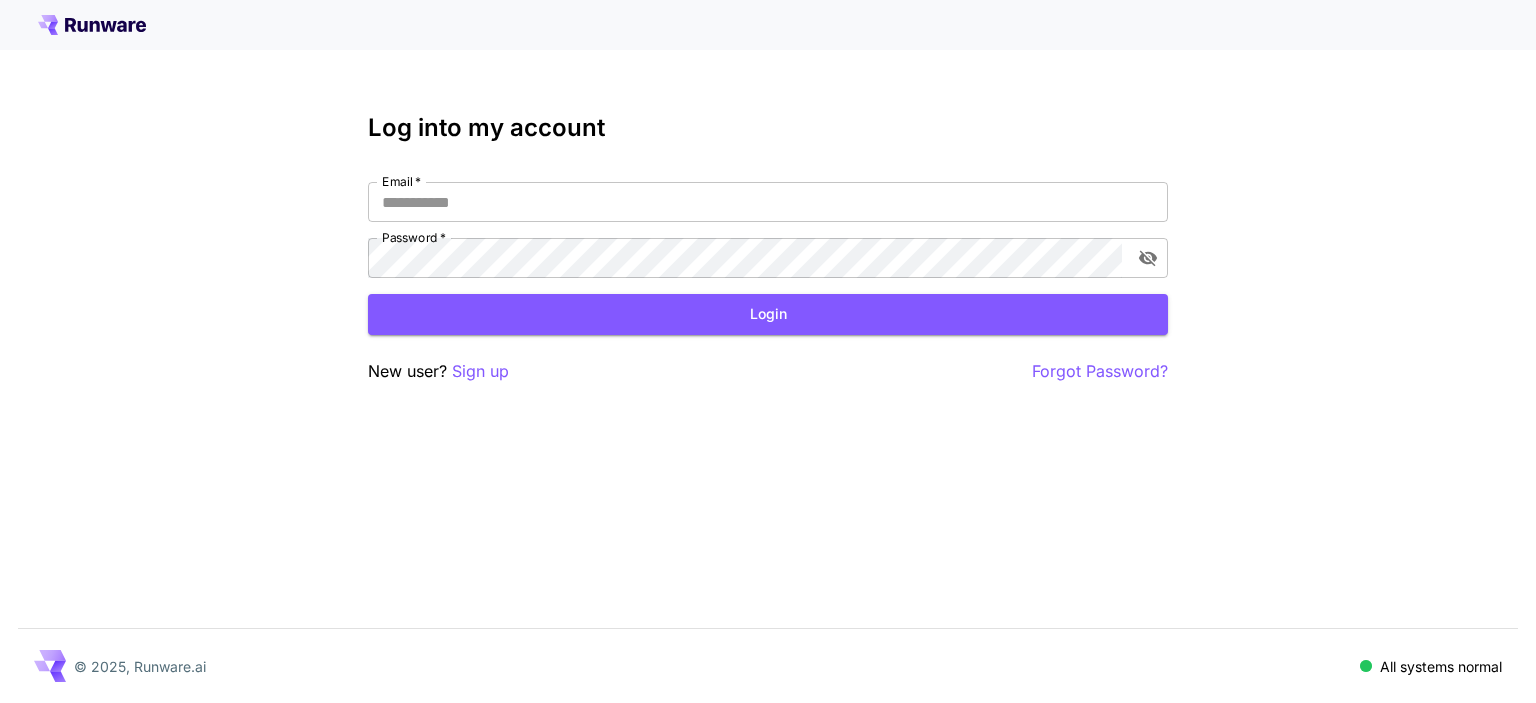 scroll, scrollTop: 0, scrollLeft: 0, axis: both 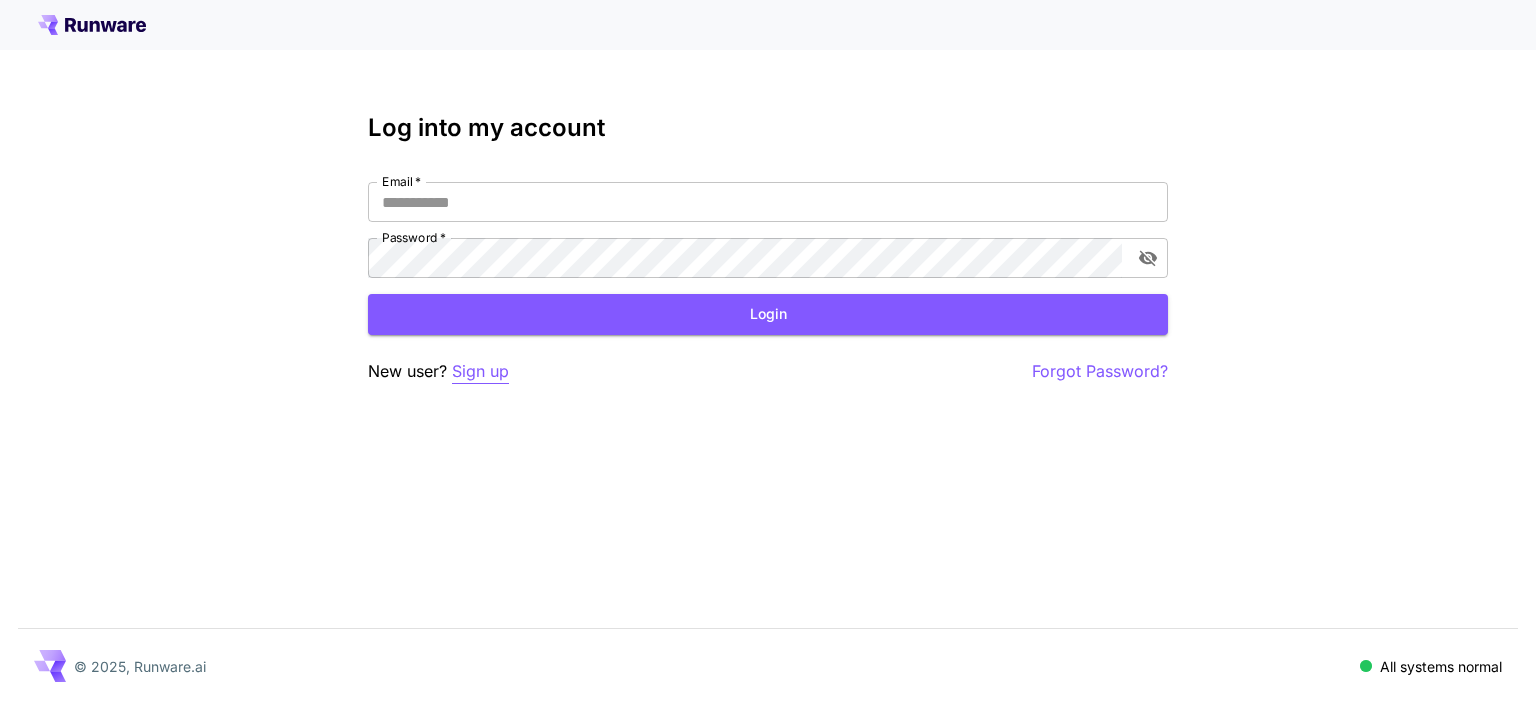 click on "Sign up" at bounding box center [480, 371] 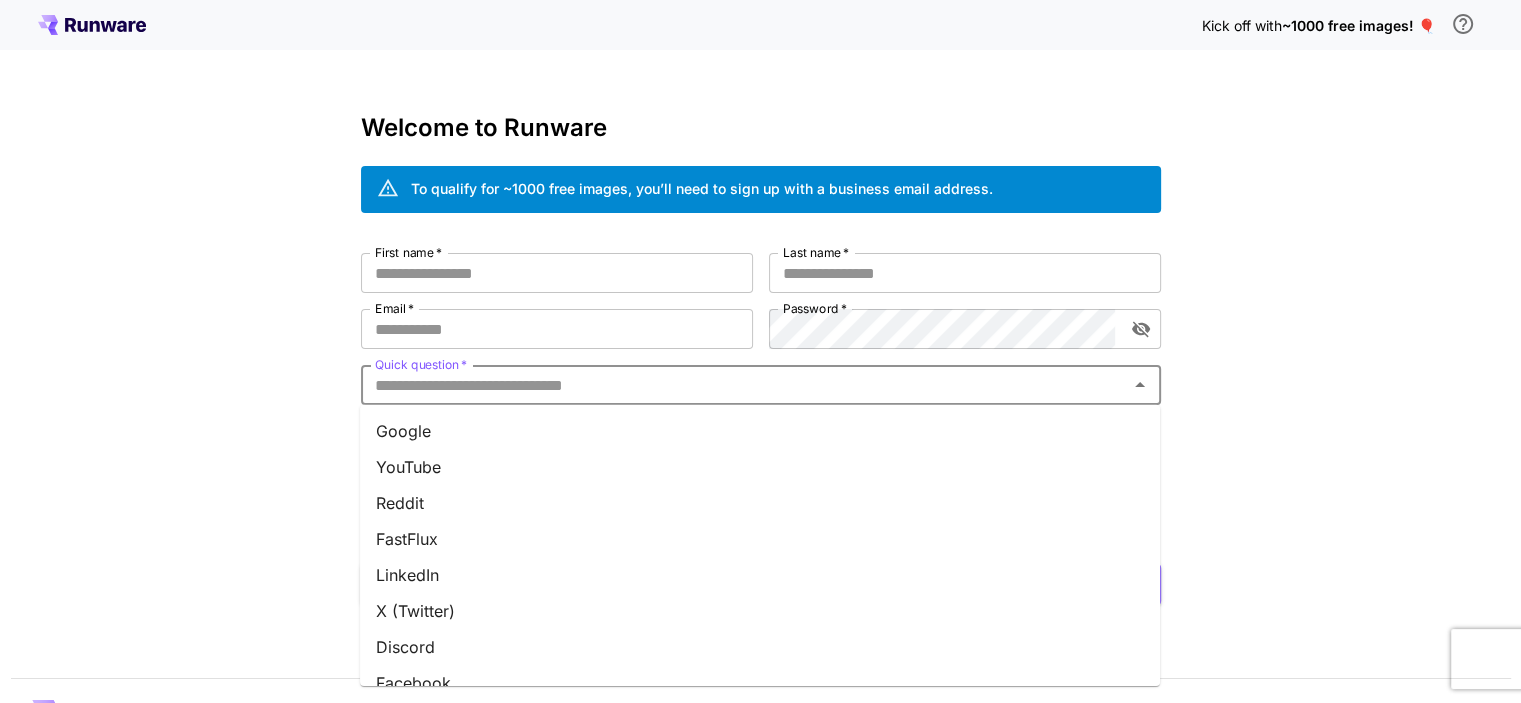 click on "Quick question   *" at bounding box center [744, 385] 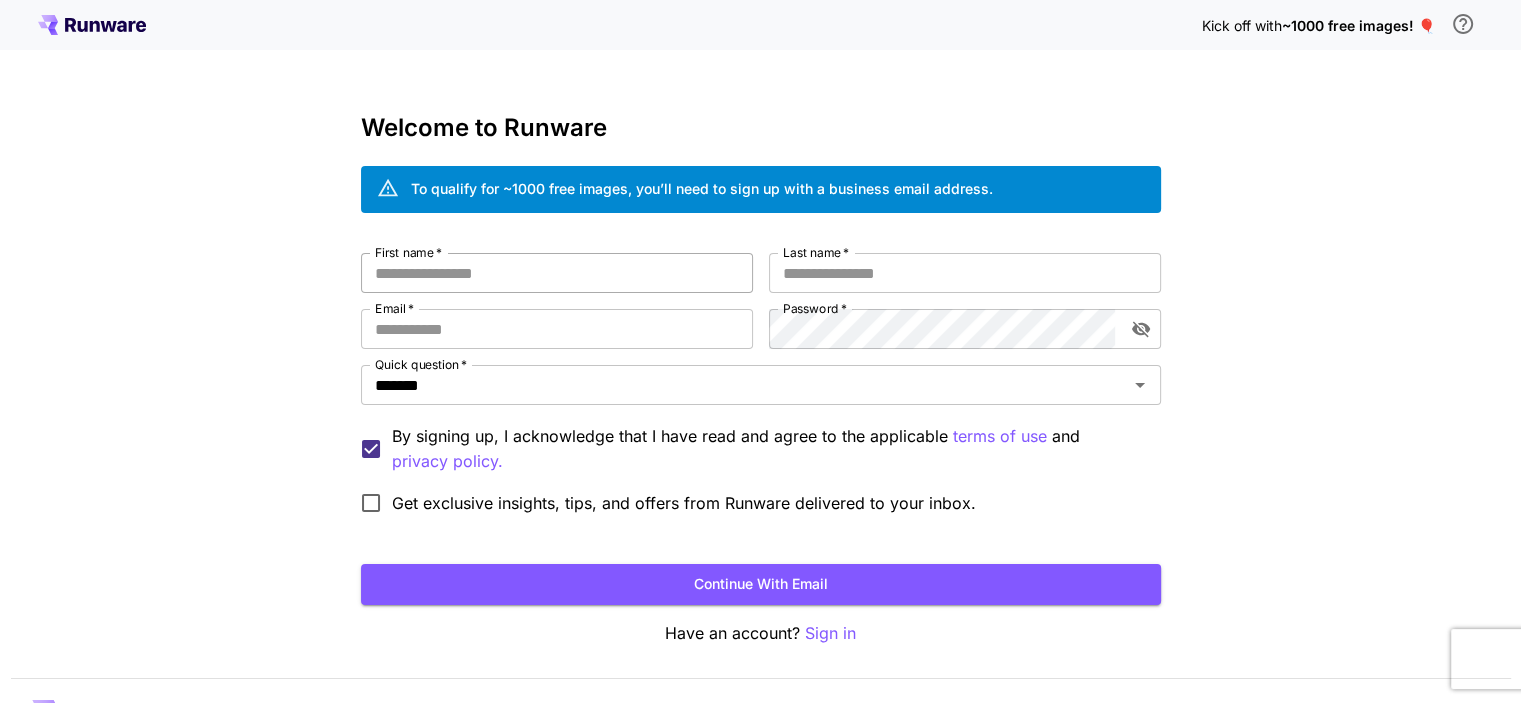click on "First name   *" at bounding box center [557, 273] 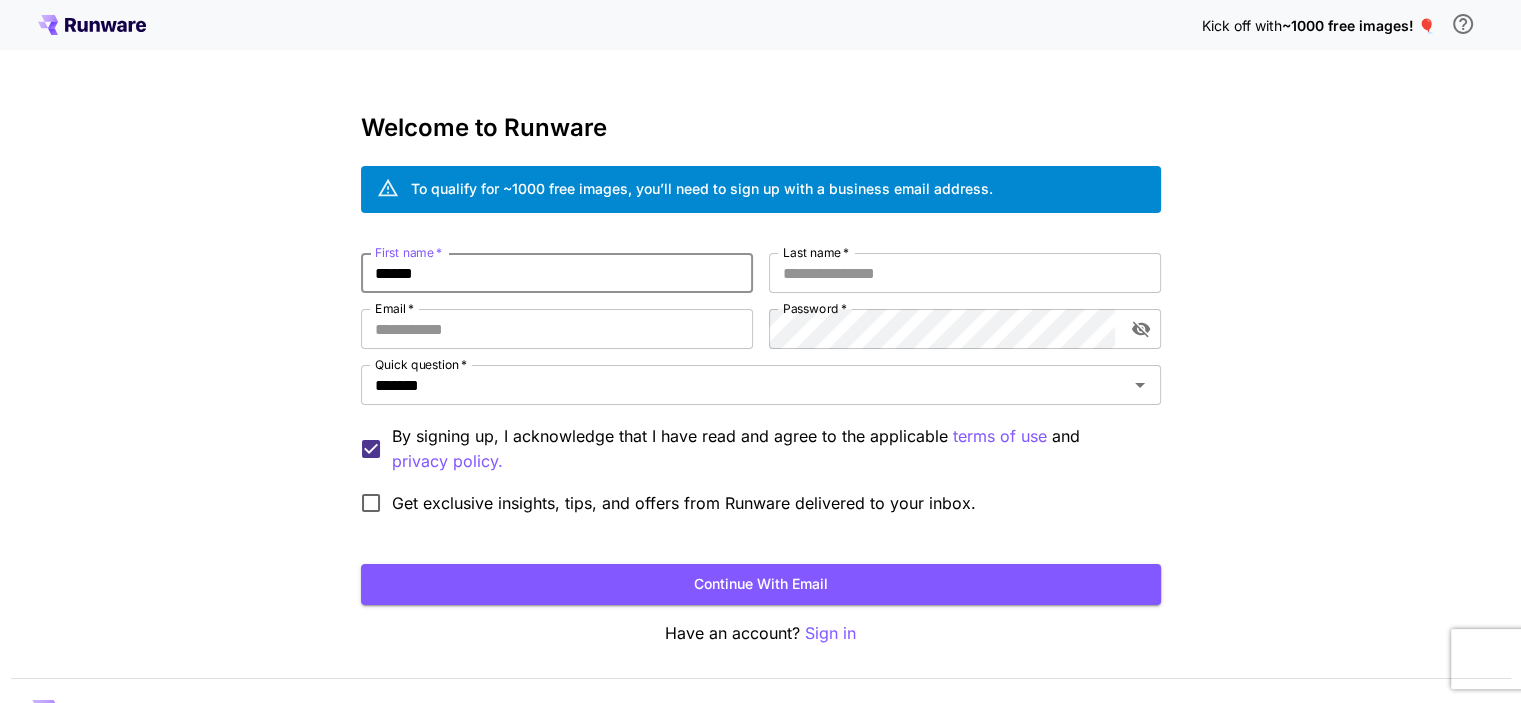 type on "******" 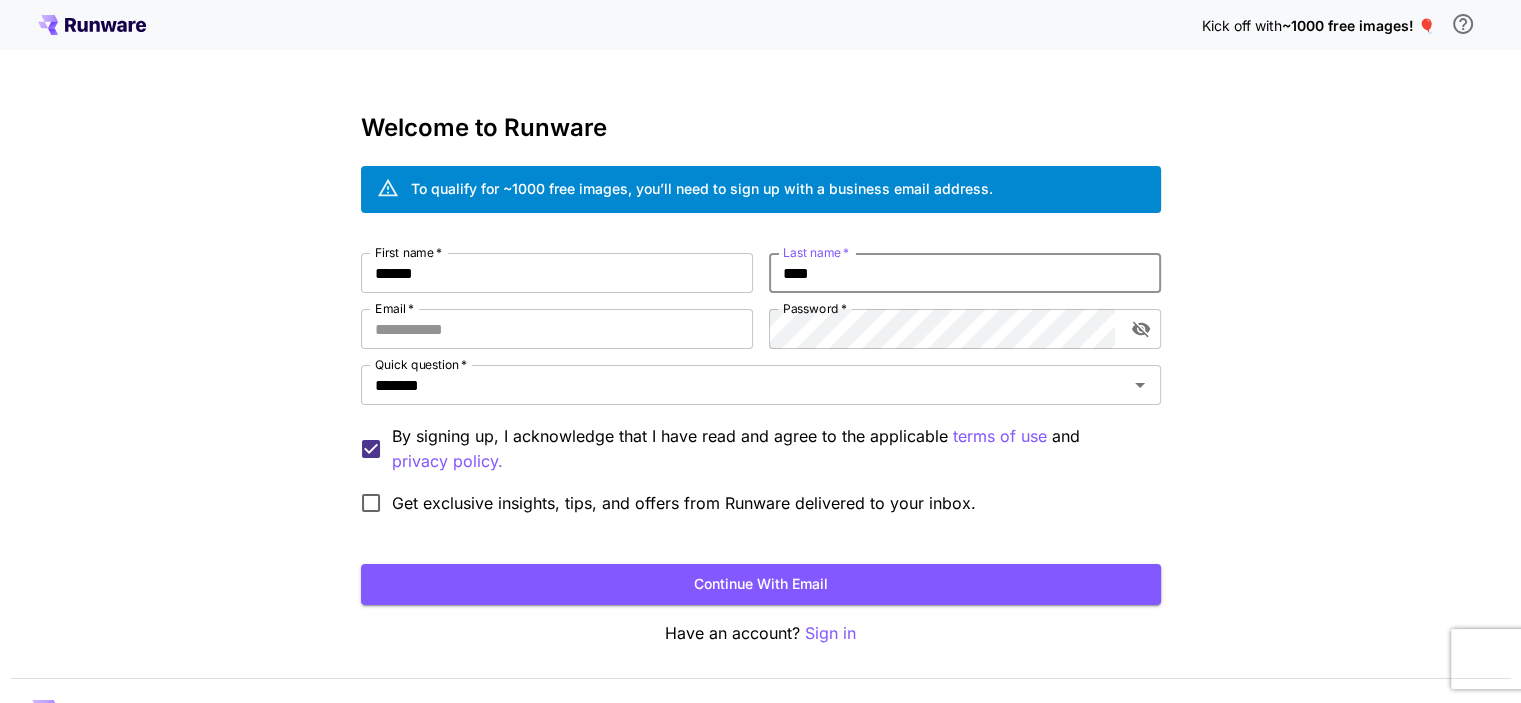 type on "****" 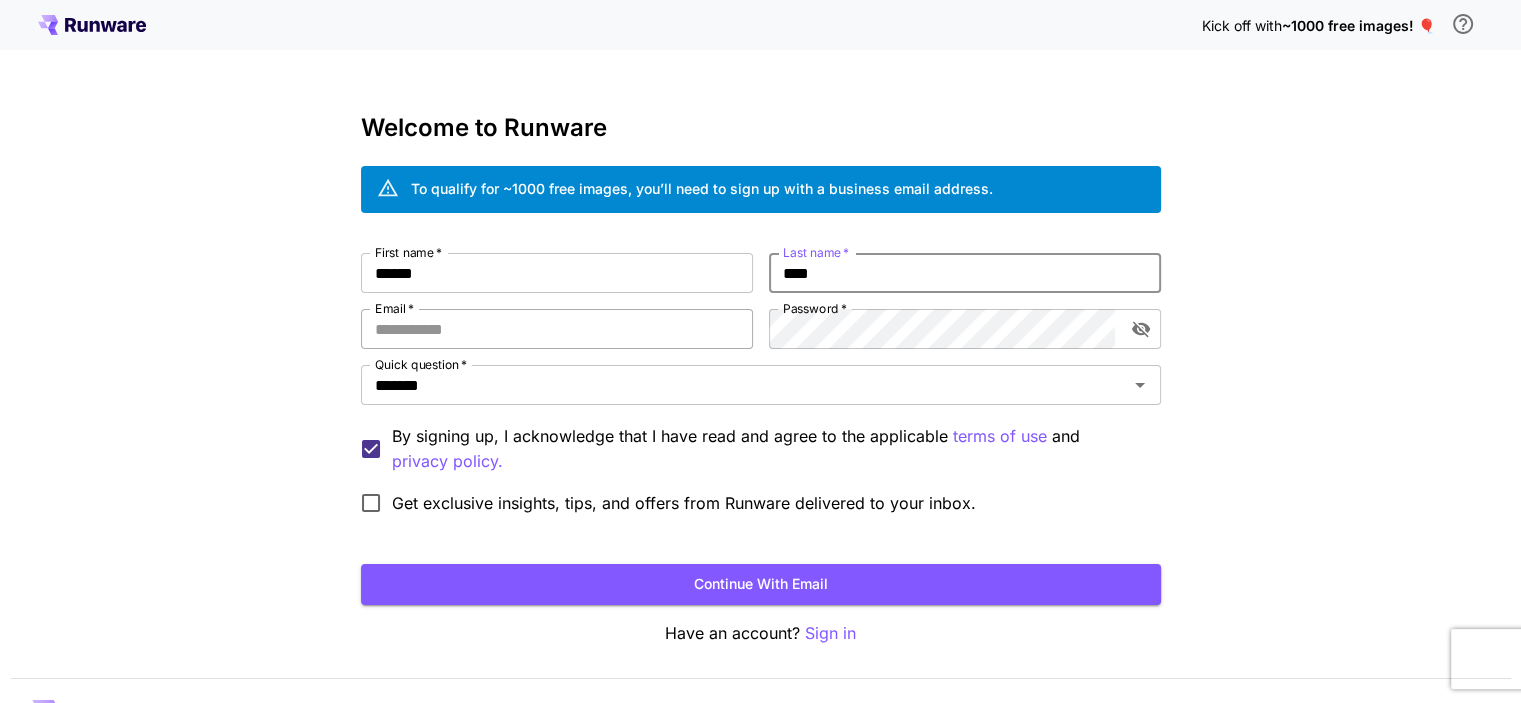 click on "Email   *" at bounding box center (557, 329) 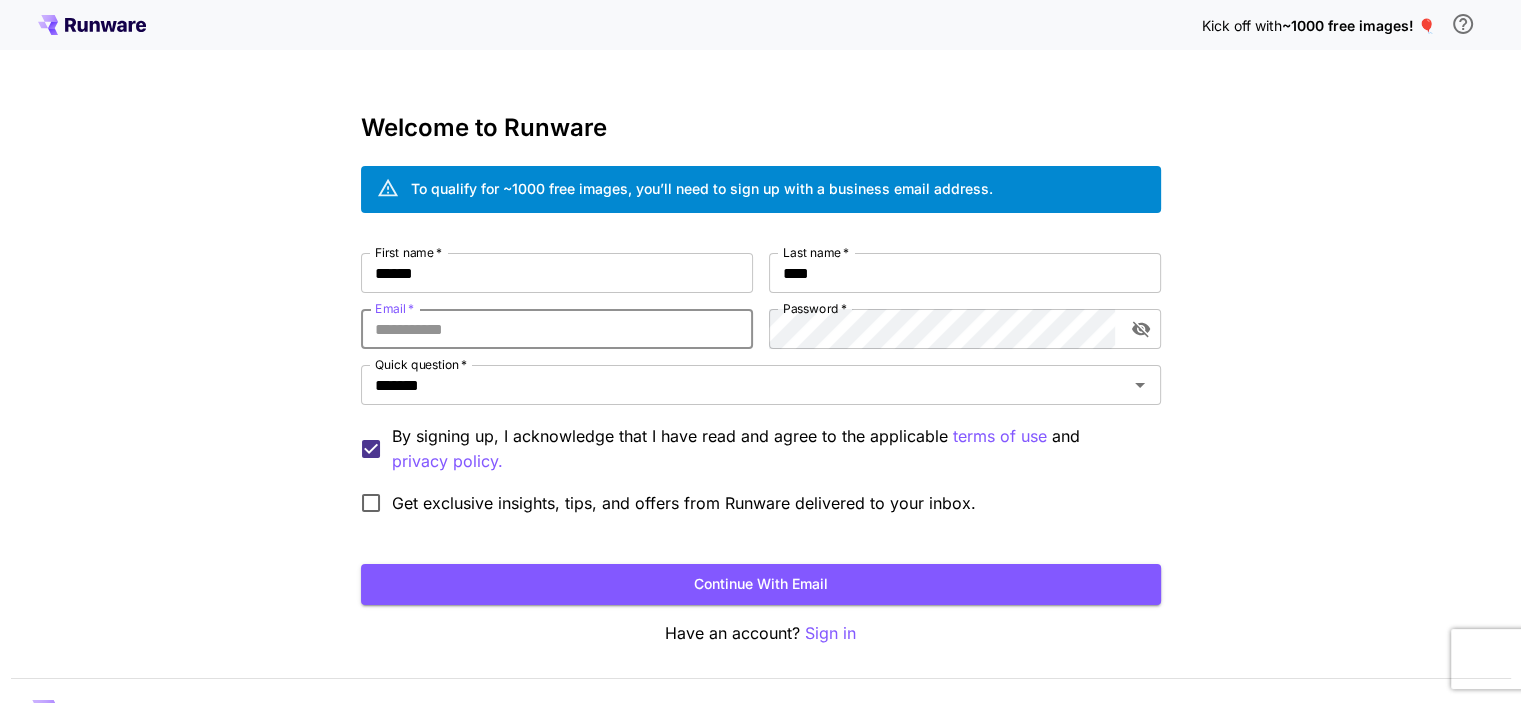 paste on "**********" 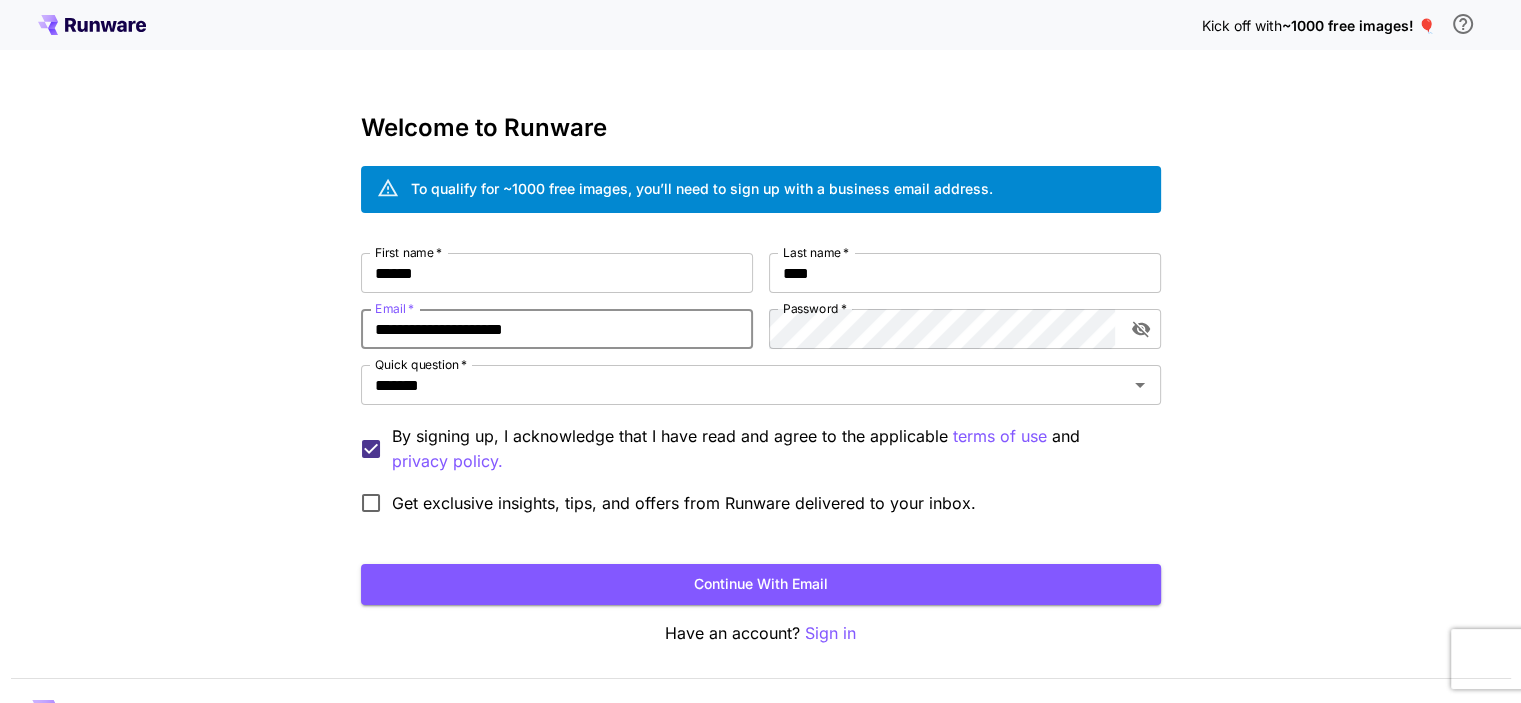 type on "**********" 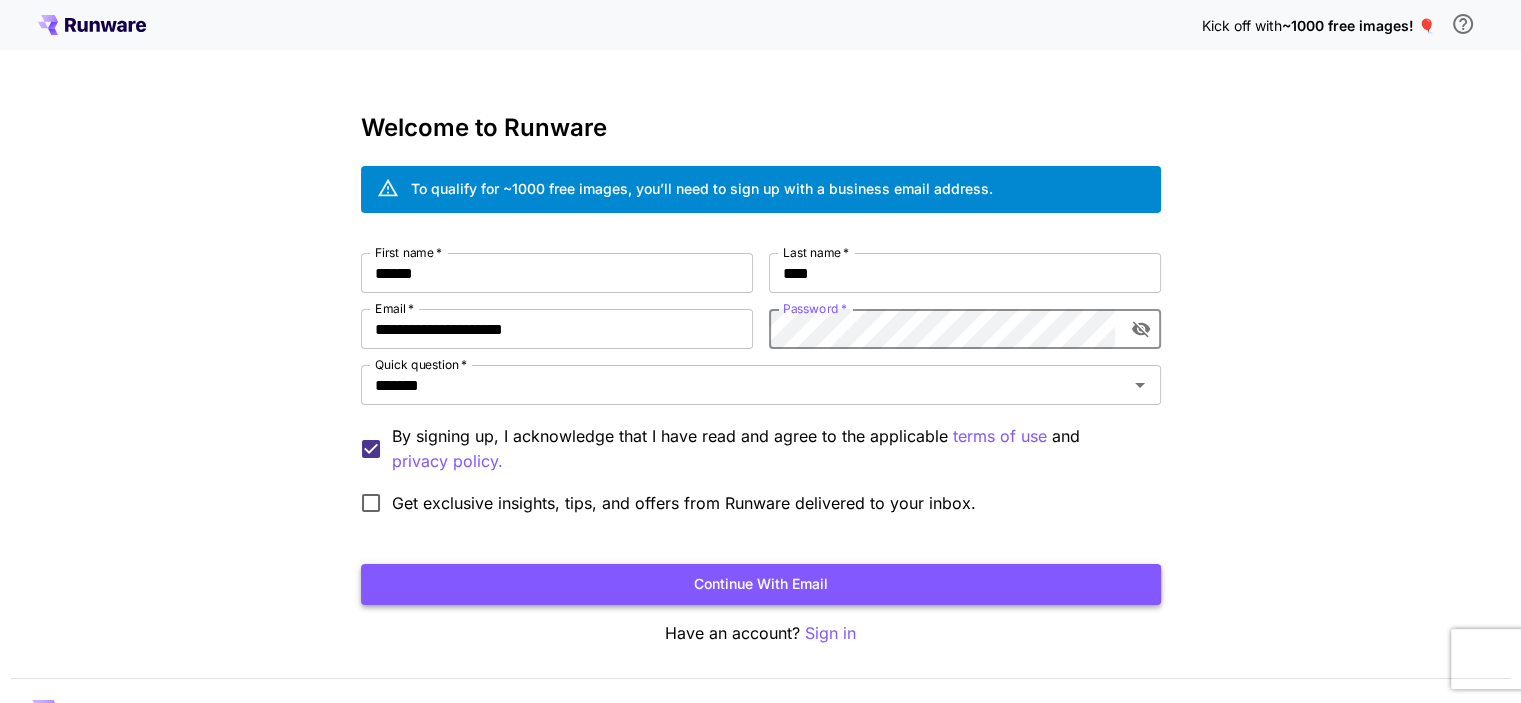 click on "Continue with email" at bounding box center [761, 584] 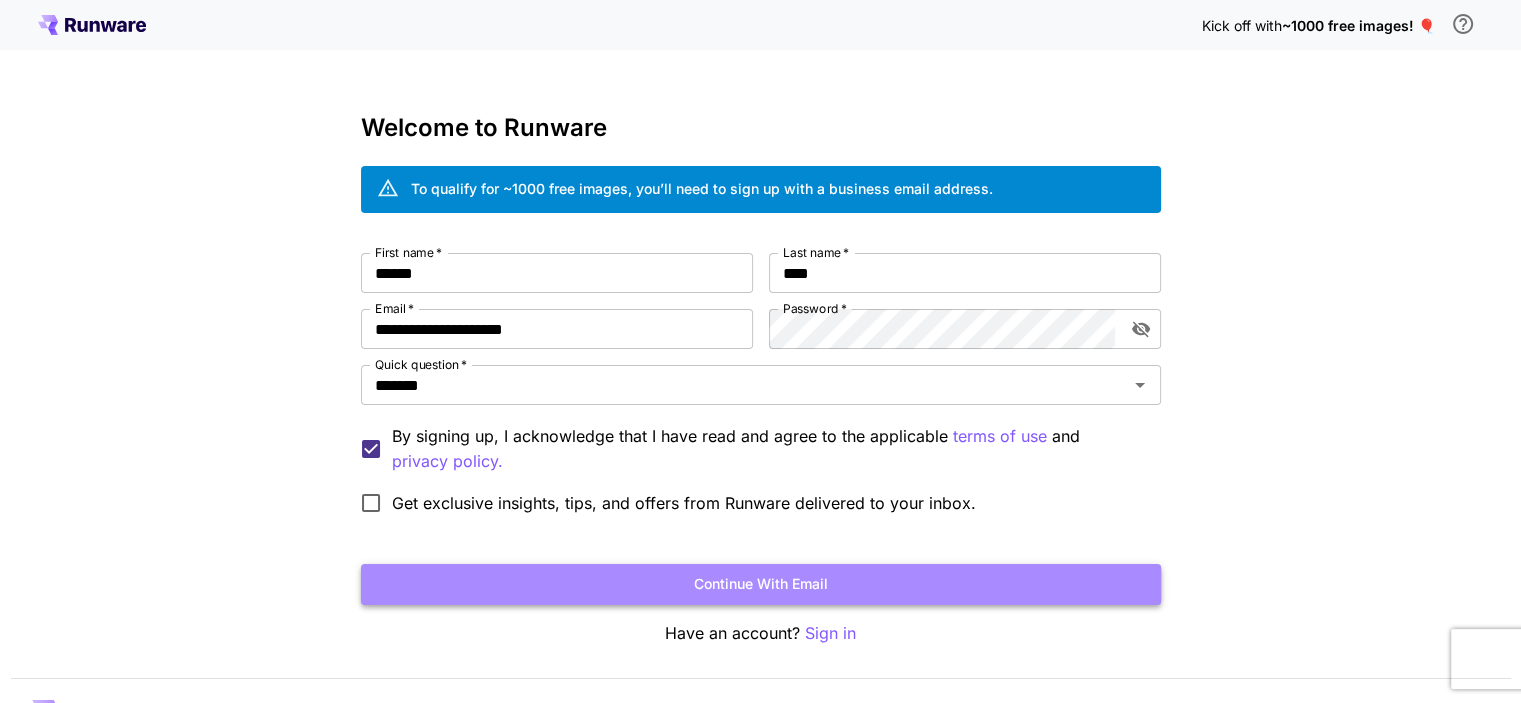 click on "Continue with email" at bounding box center [761, 584] 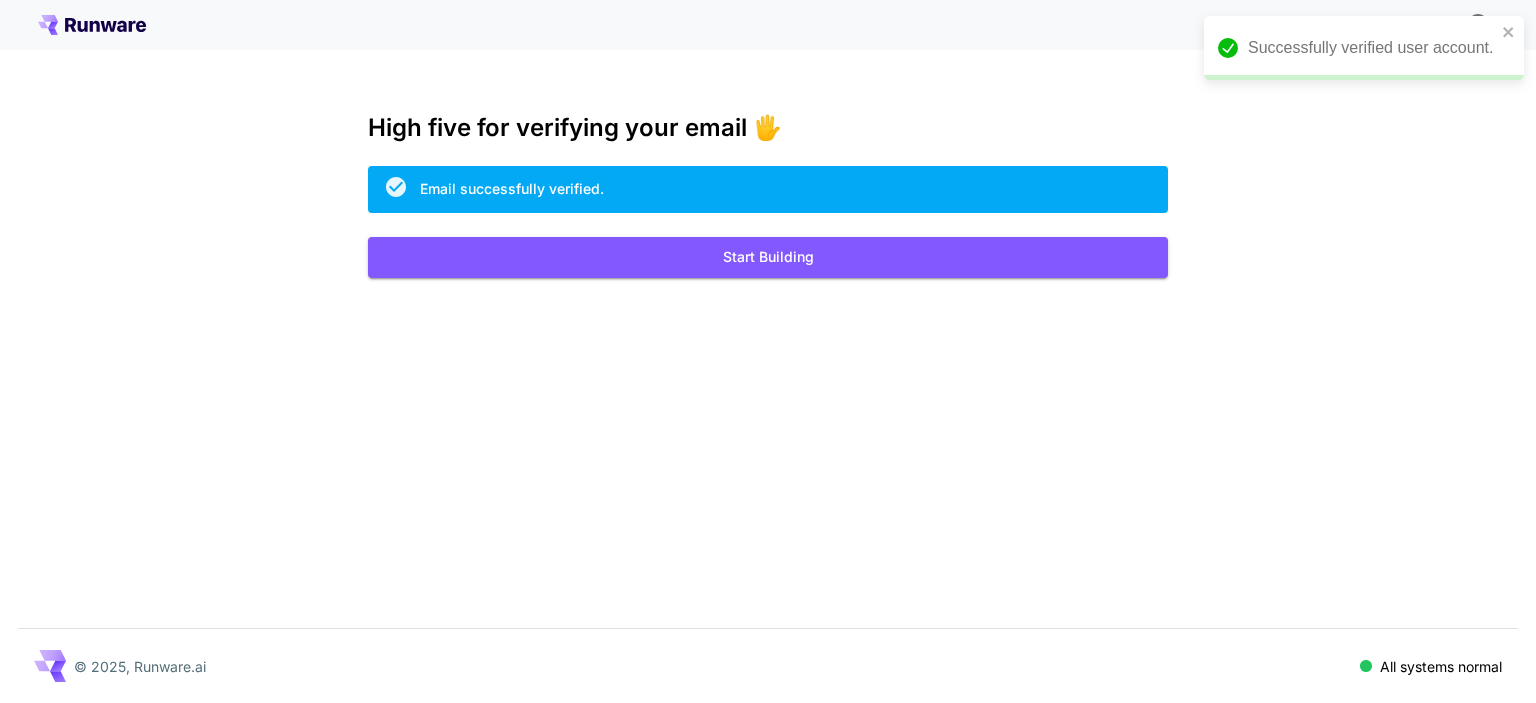 scroll, scrollTop: 0, scrollLeft: 0, axis: both 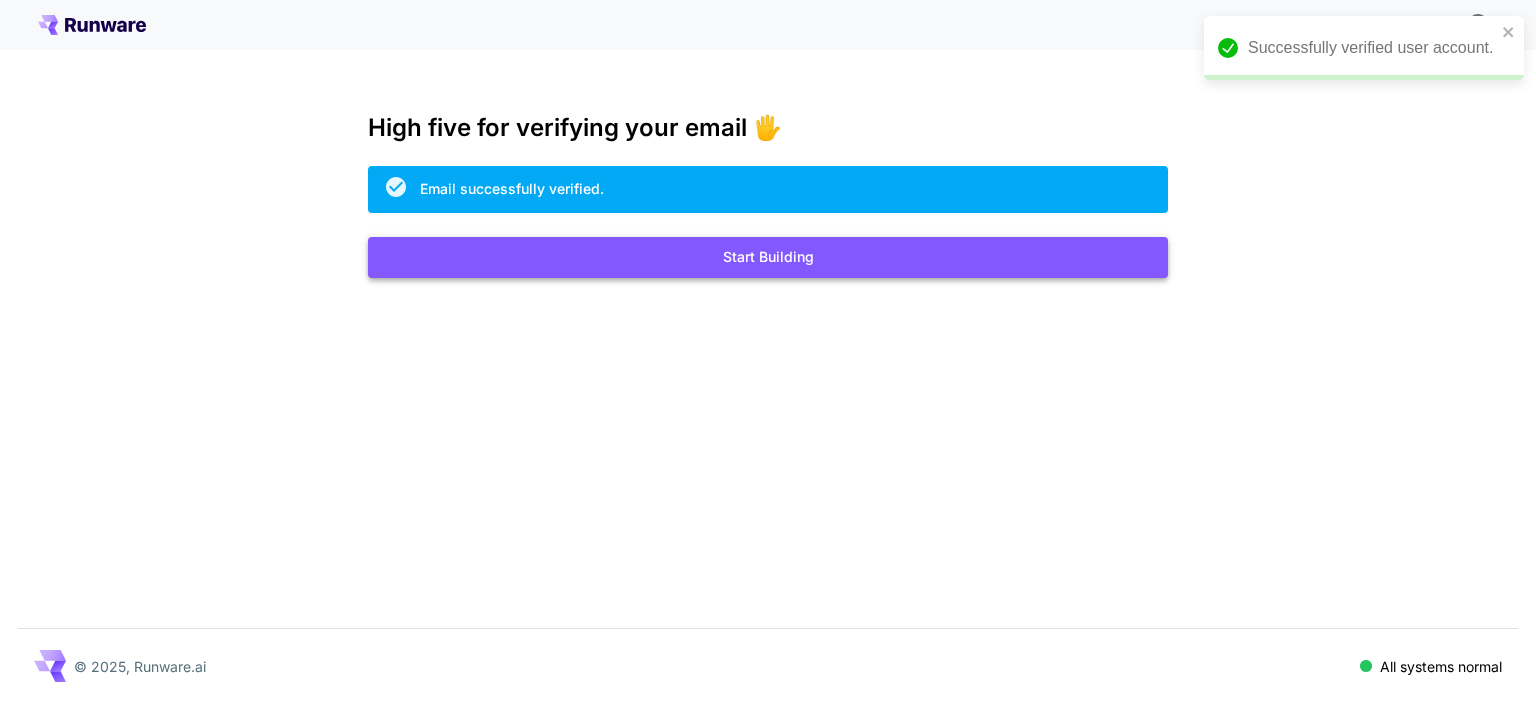 click on "Start Building" at bounding box center [768, 257] 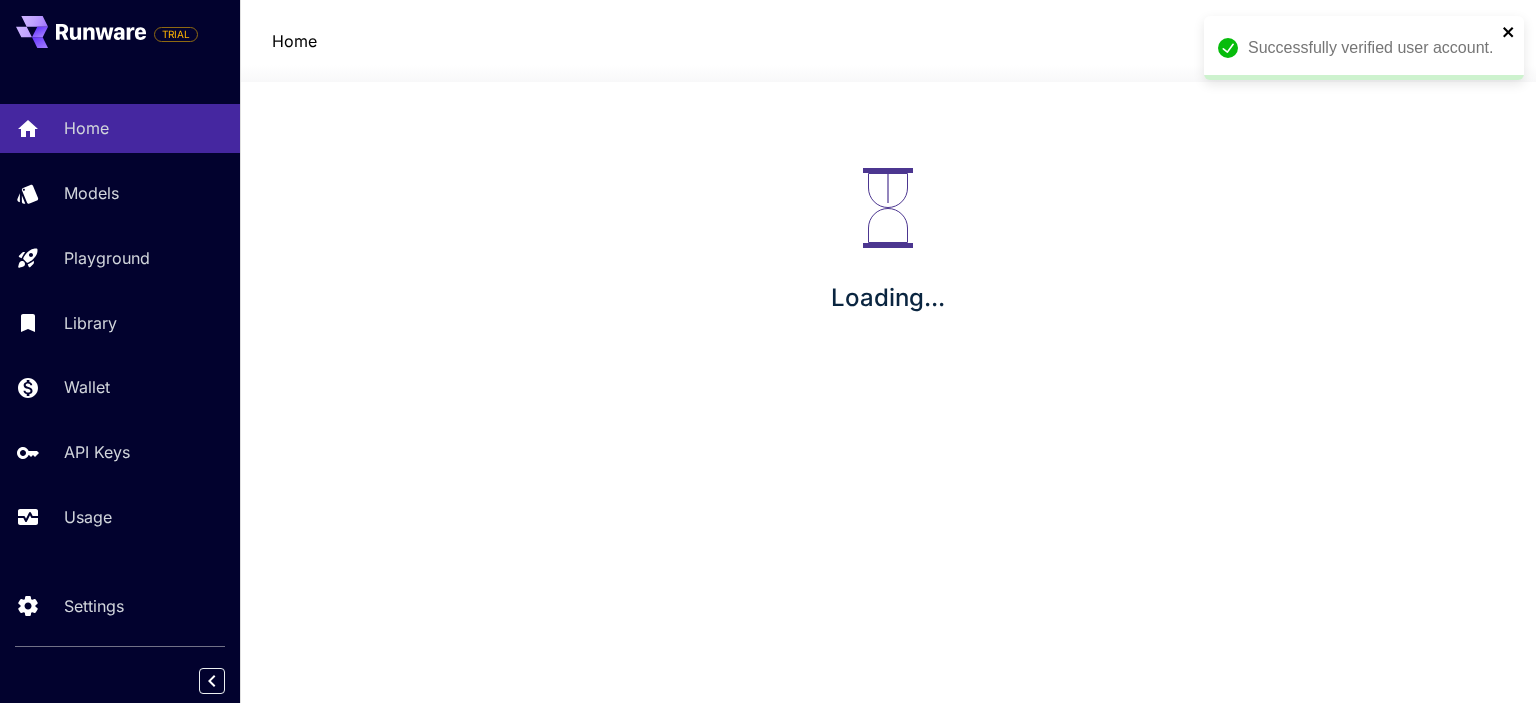 click 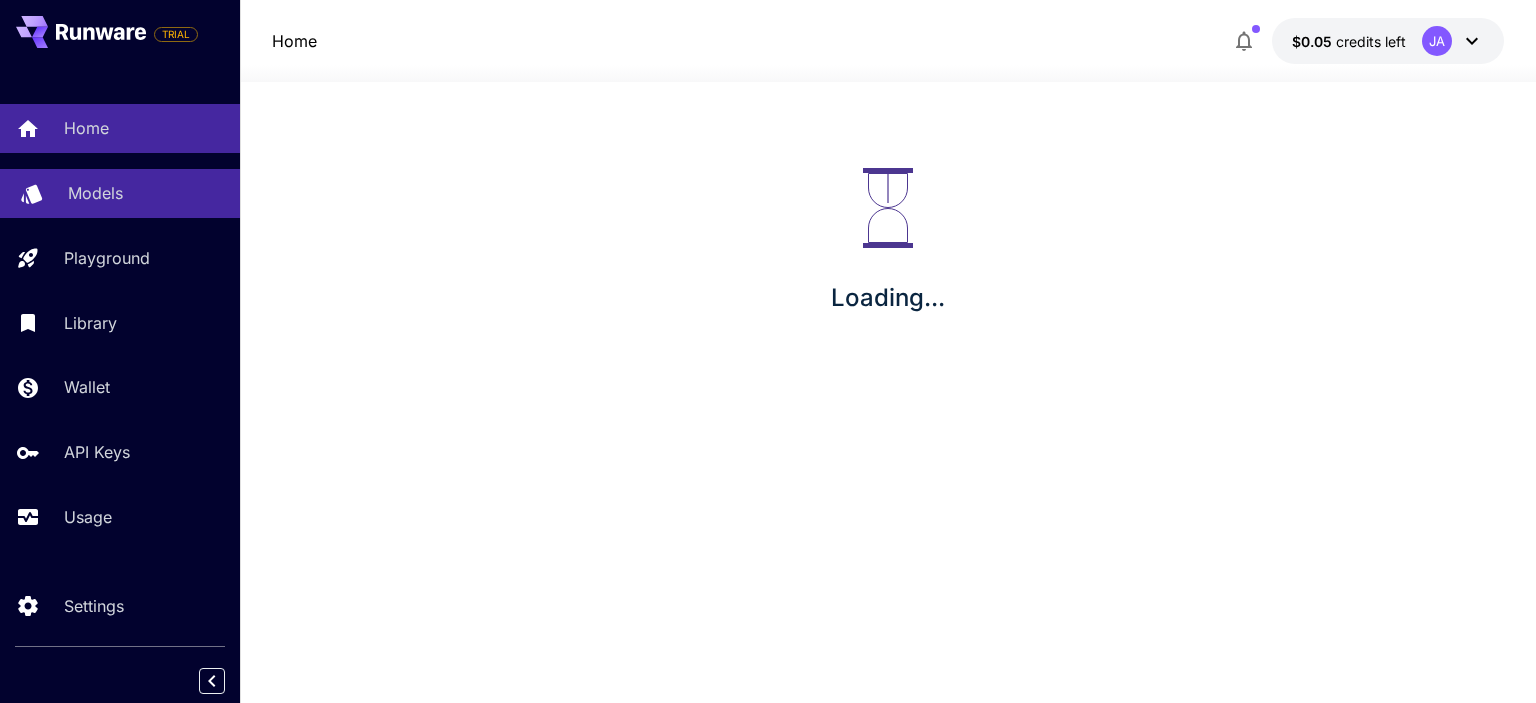 click on "Models" at bounding box center (95, 193) 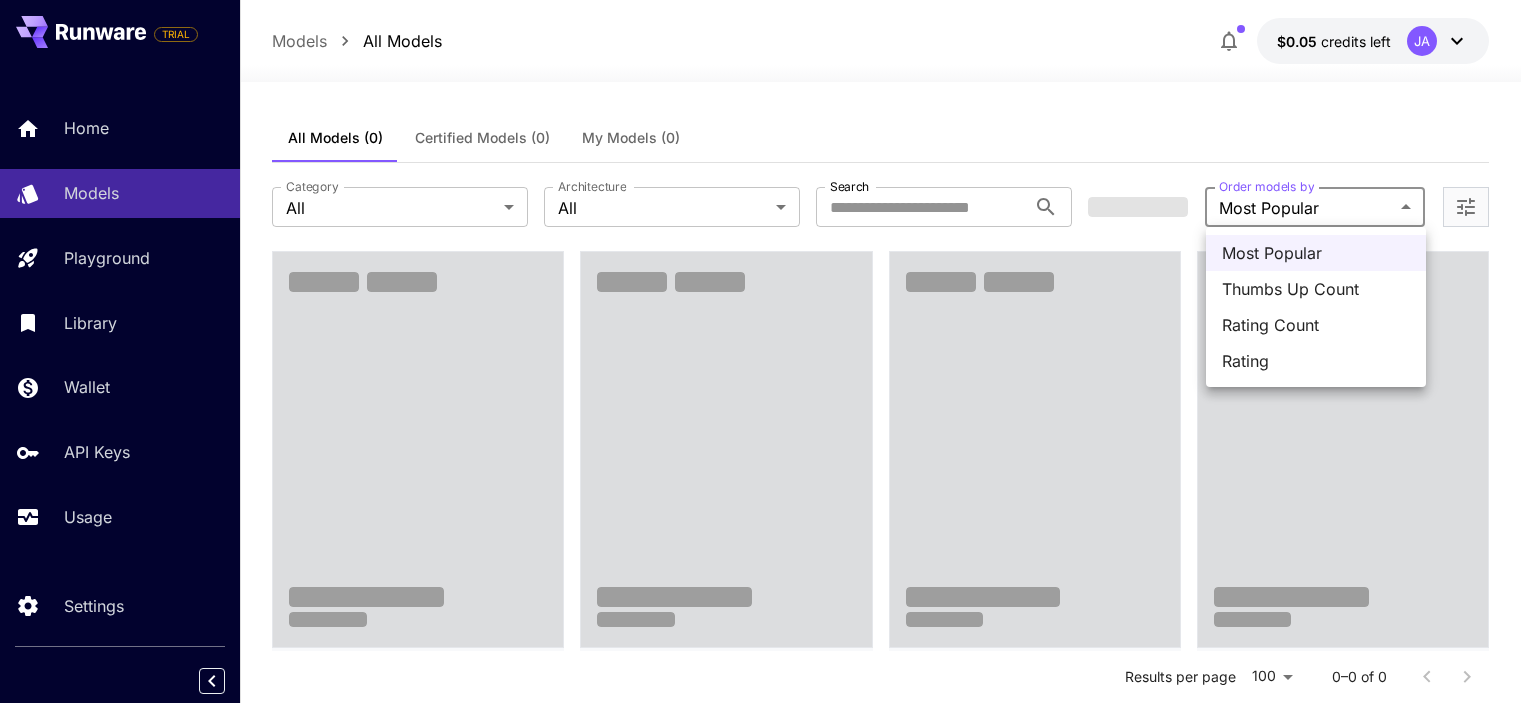 click on "**********" at bounding box center (768, 1337) 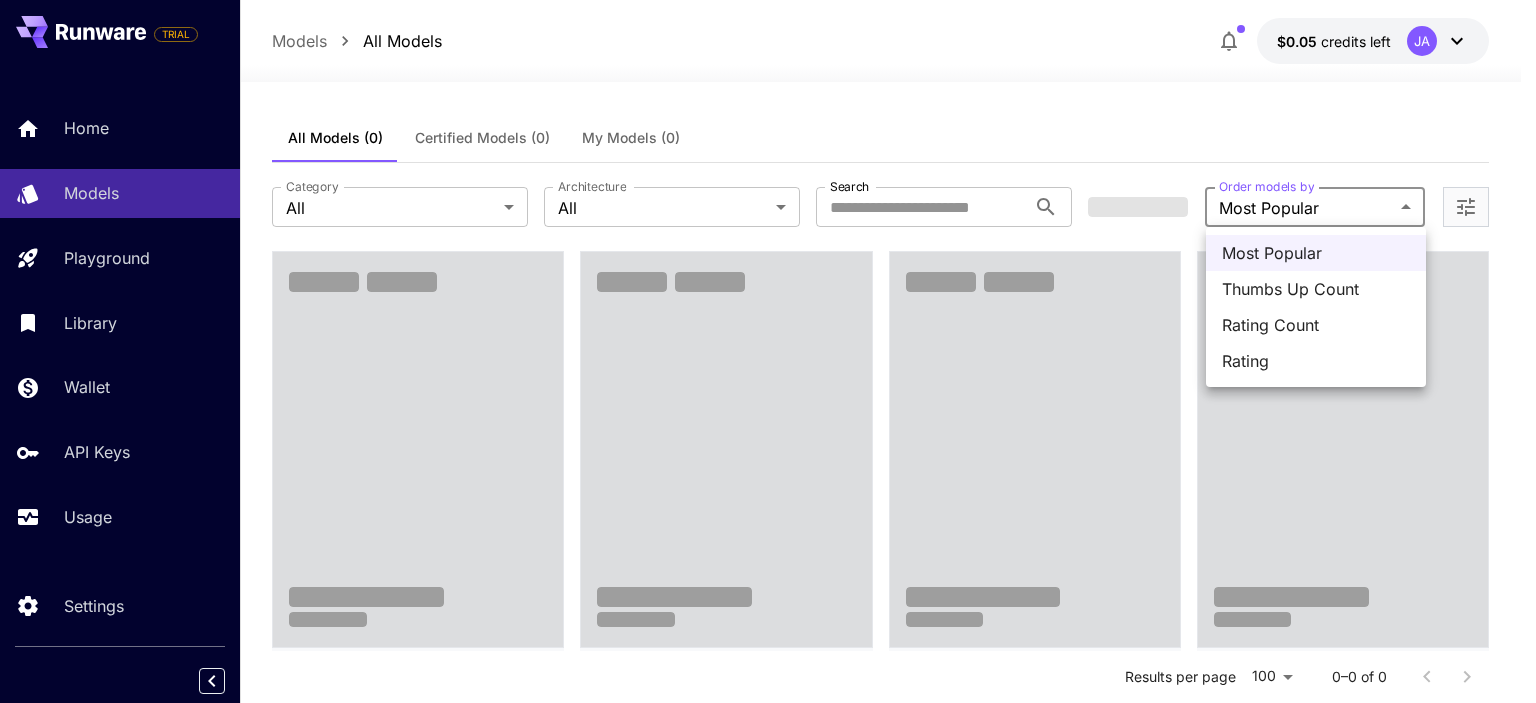 click at bounding box center [768, 351] 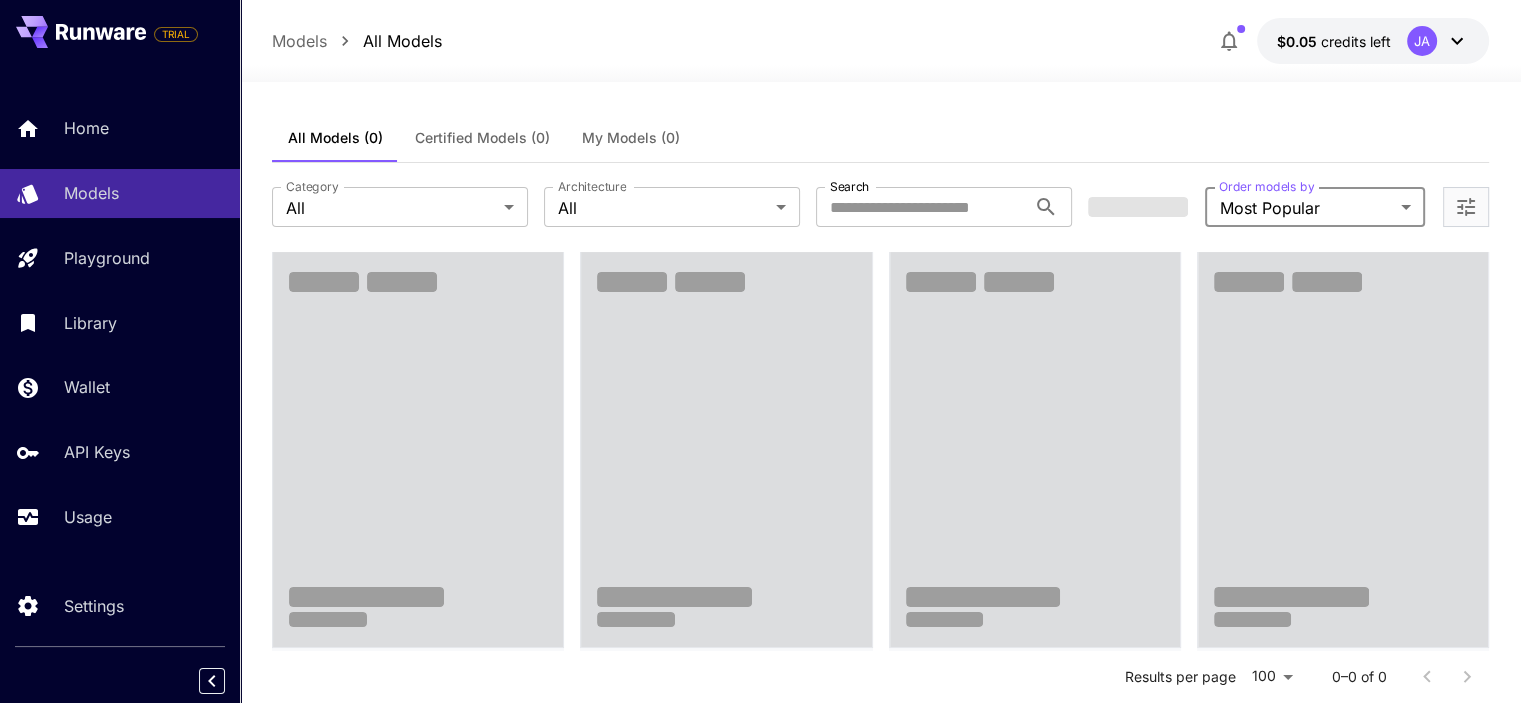 click 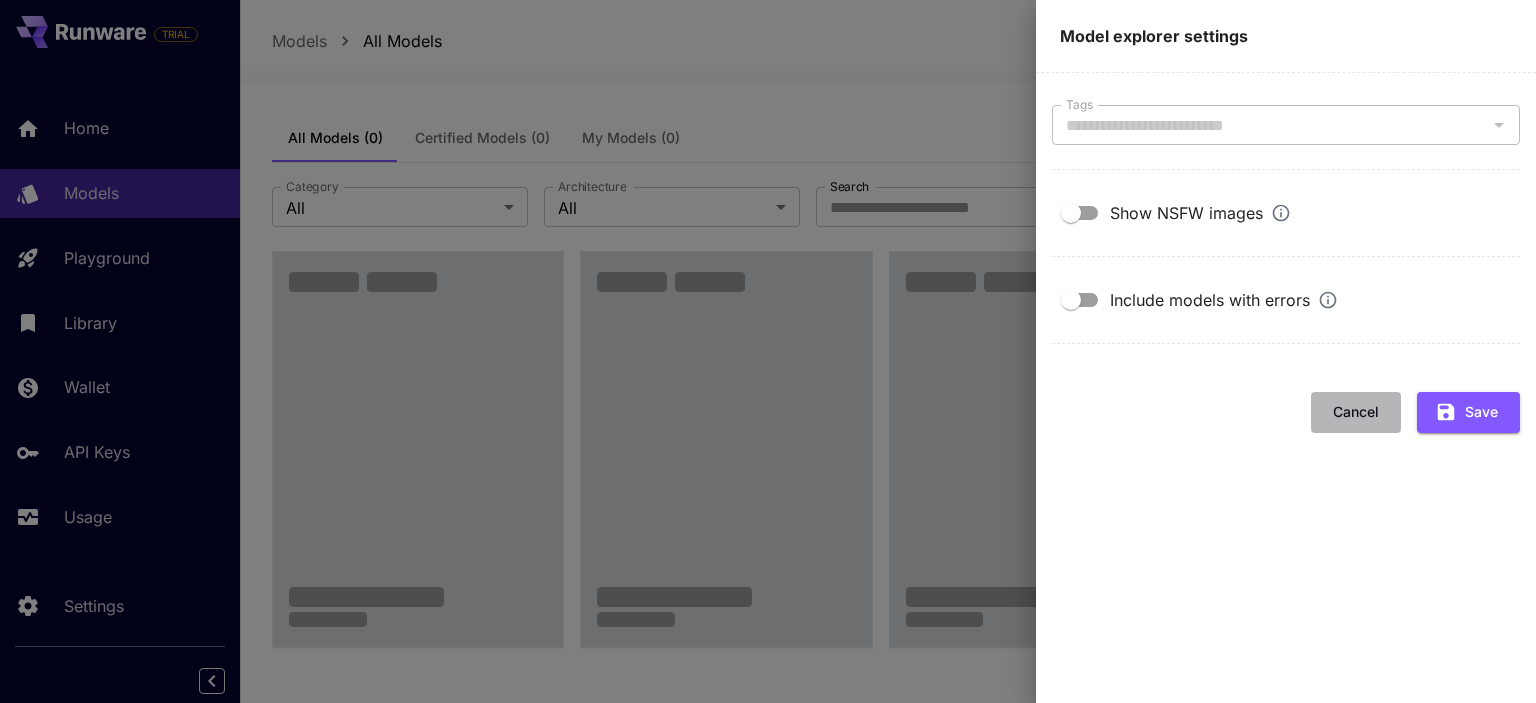 click on "Cancel" at bounding box center (1356, 412) 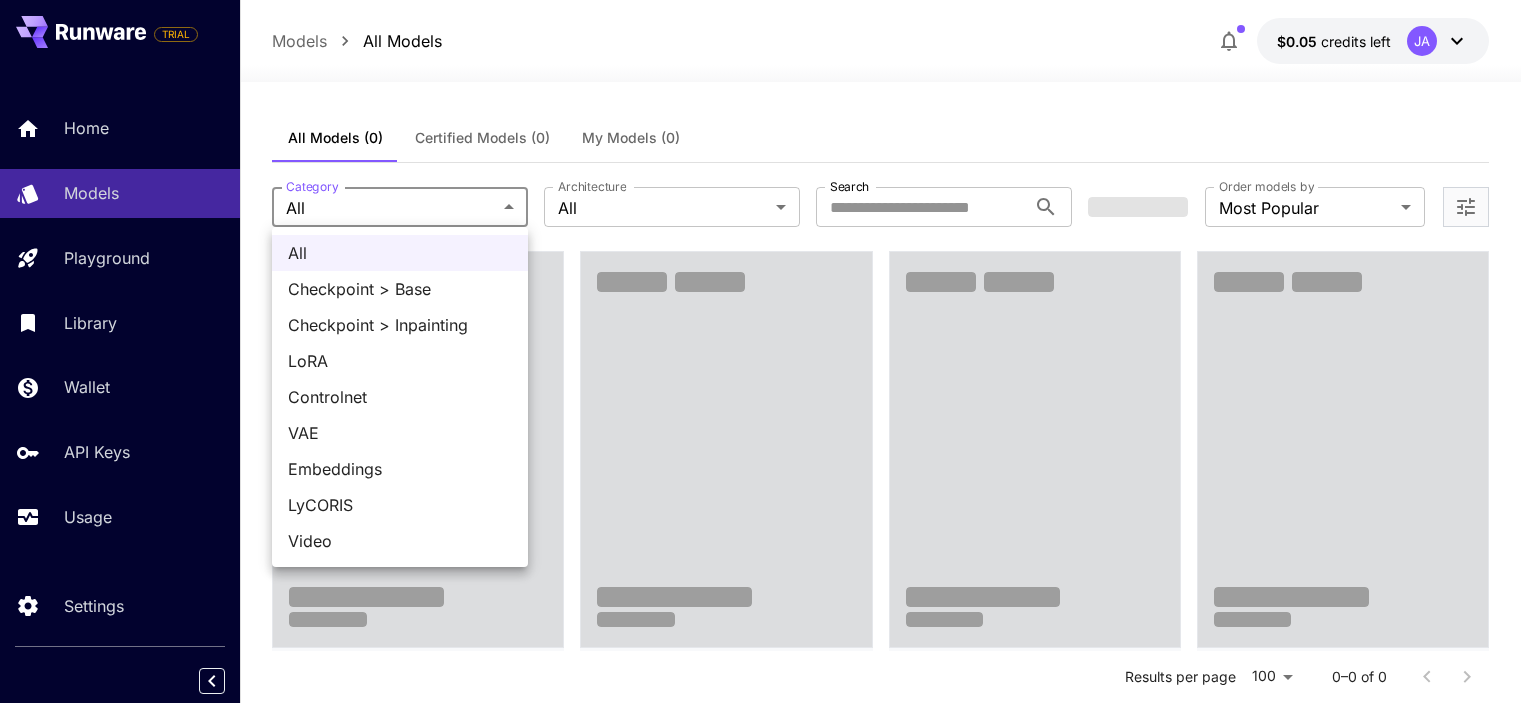 click on "**********" at bounding box center (768, 1337) 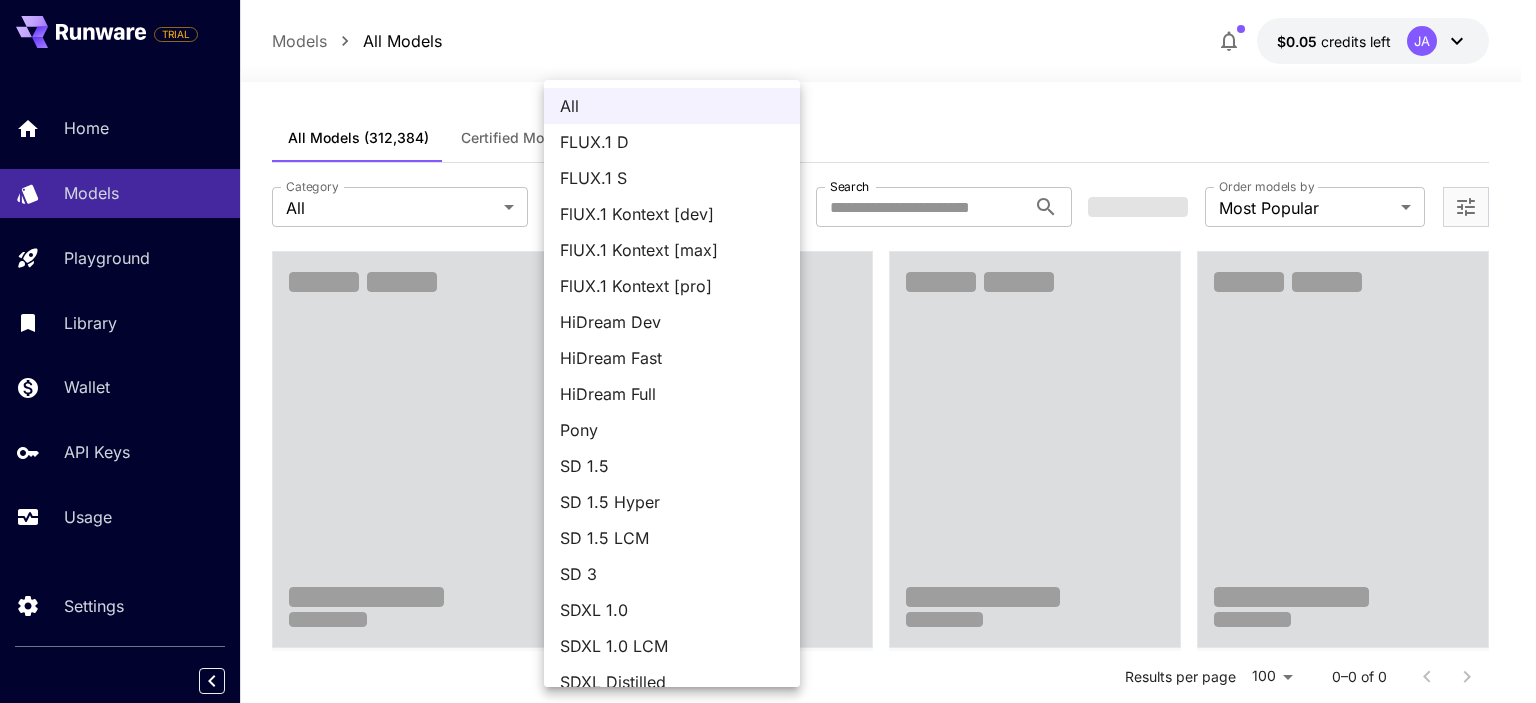 click on "**********" at bounding box center (768, 1337) 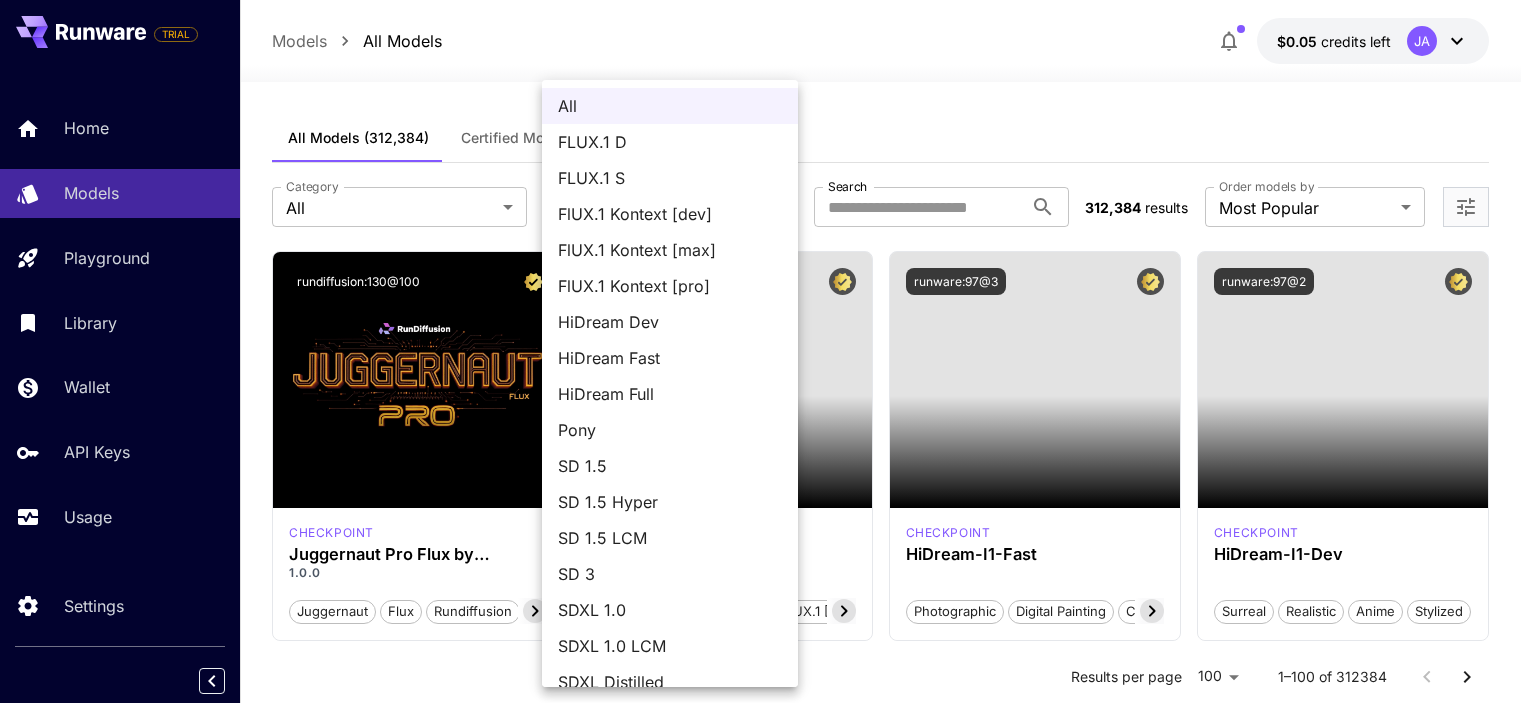 click at bounding box center (768, 351) 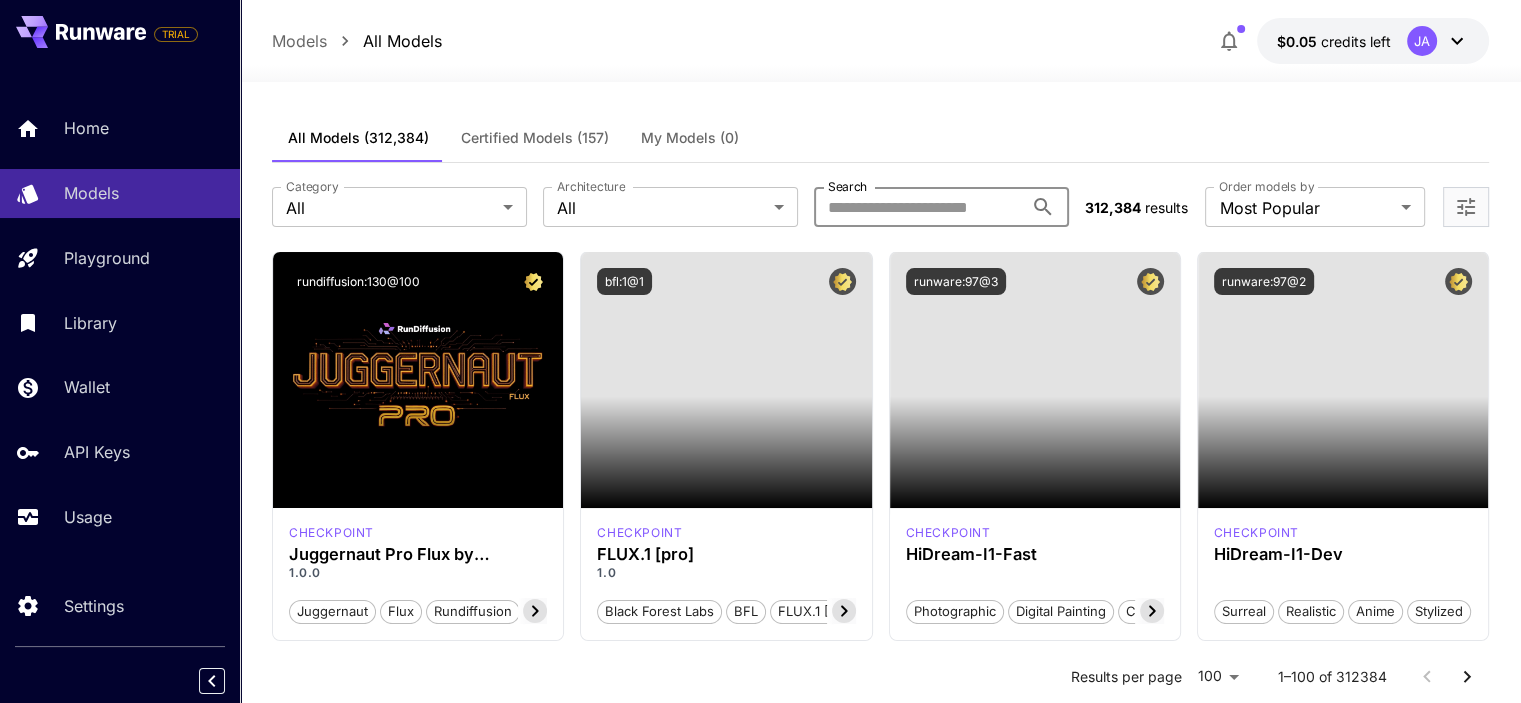 click on "Search" at bounding box center (918, 207) 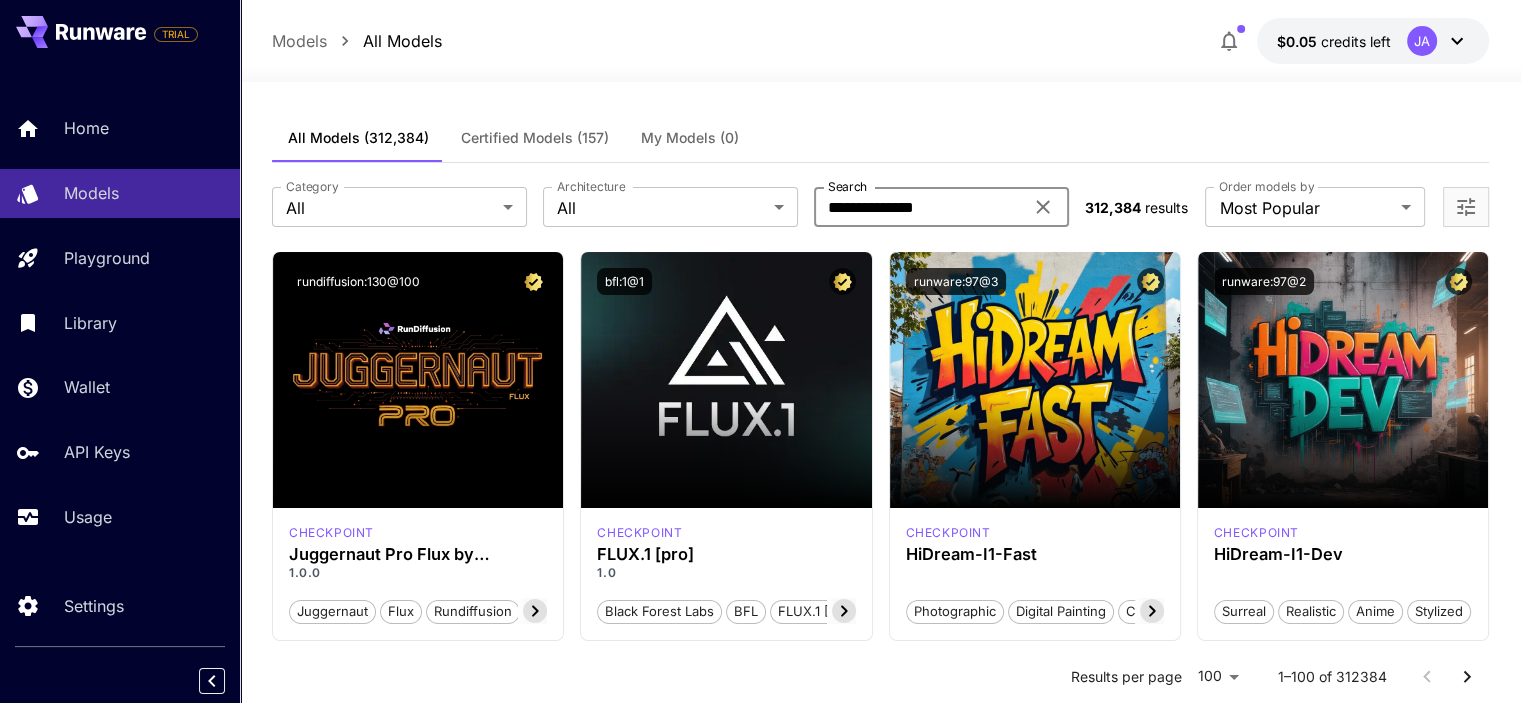 type on "**********" 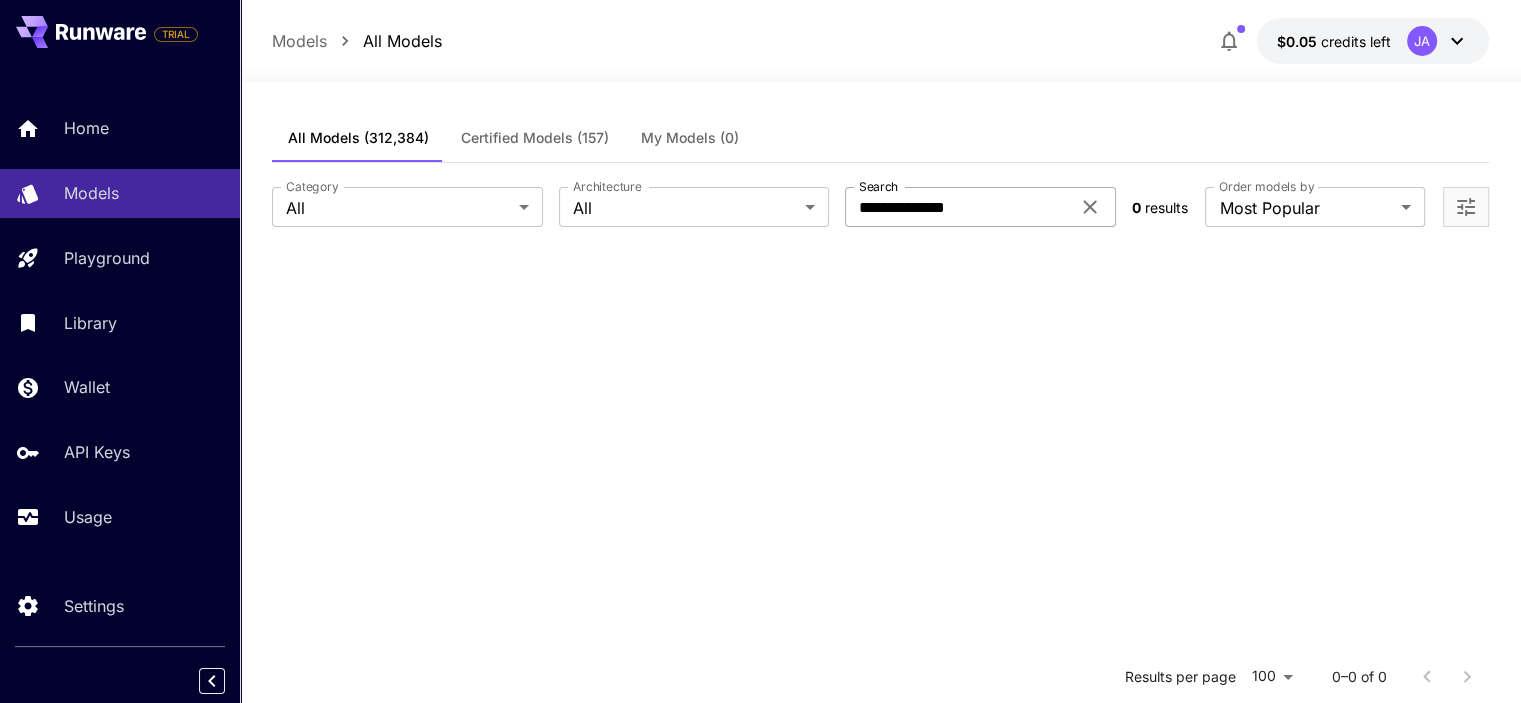 click 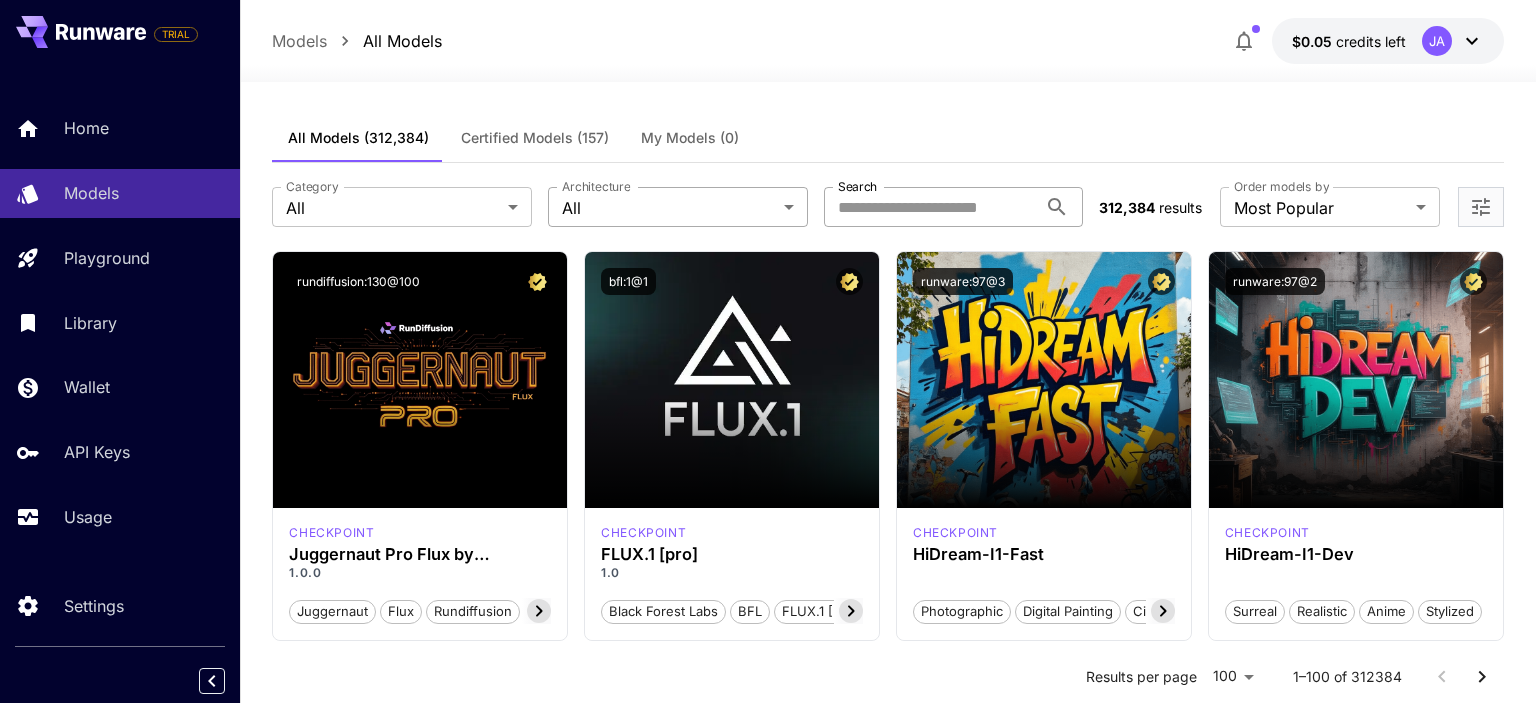 click on "**********" at bounding box center [768, 9553] 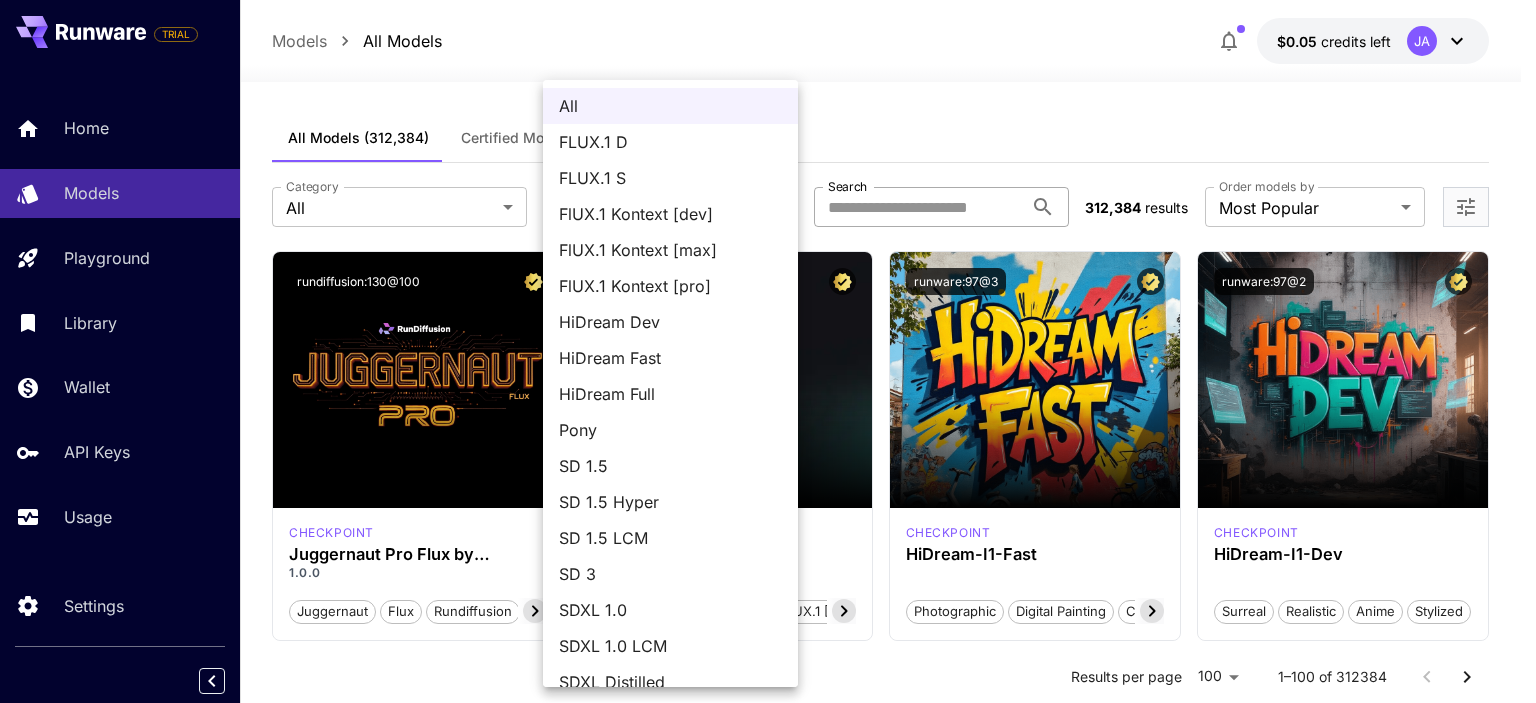 click at bounding box center (768, 351) 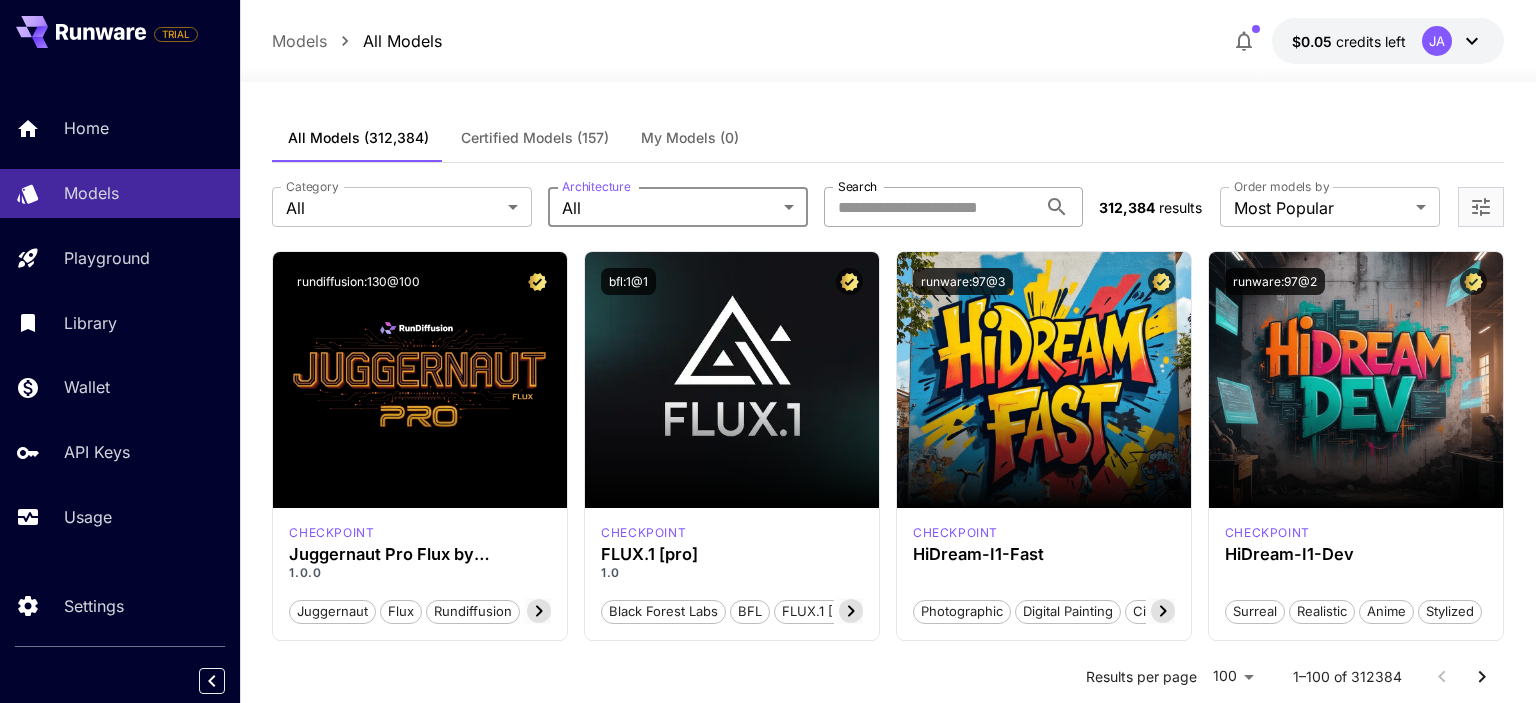 click on "**********" at bounding box center [768, 9553] 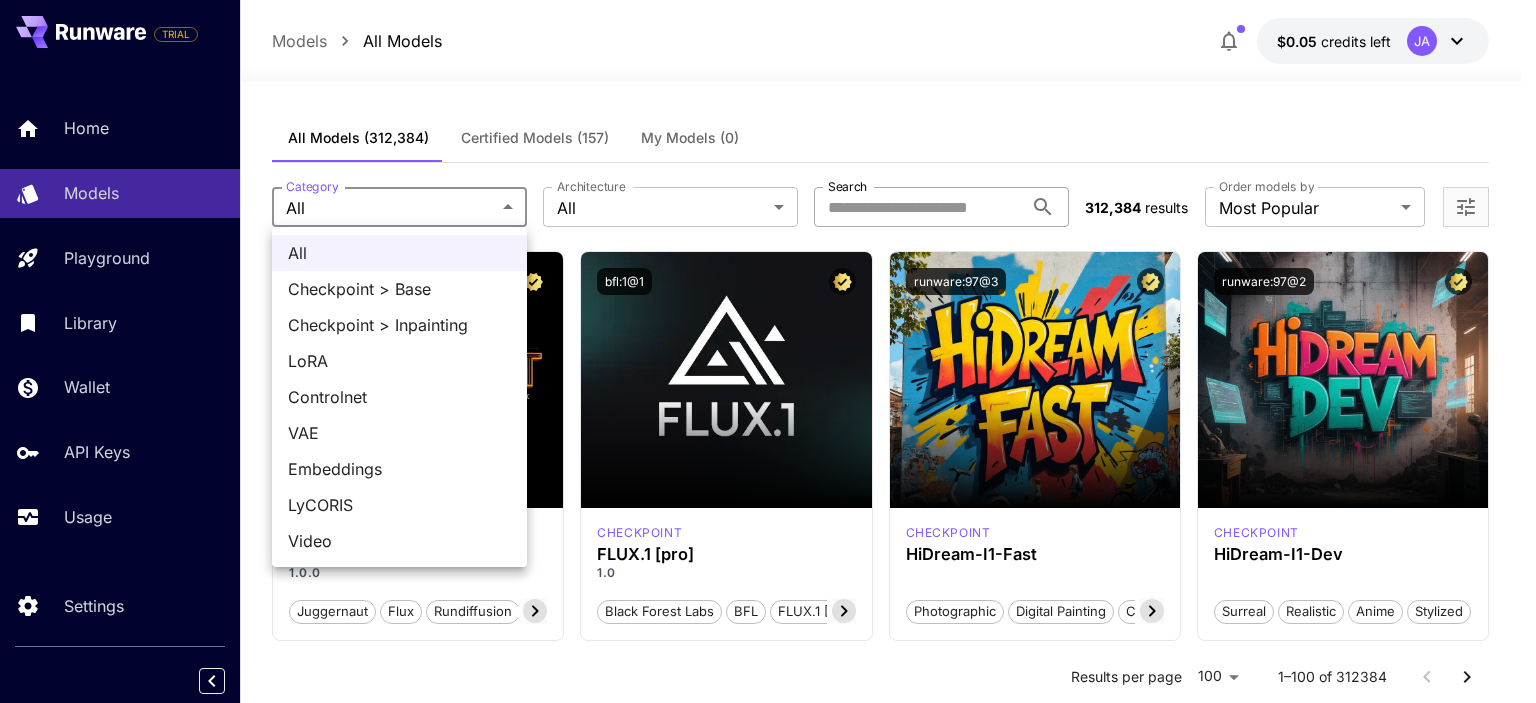 click at bounding box center [768, 351] 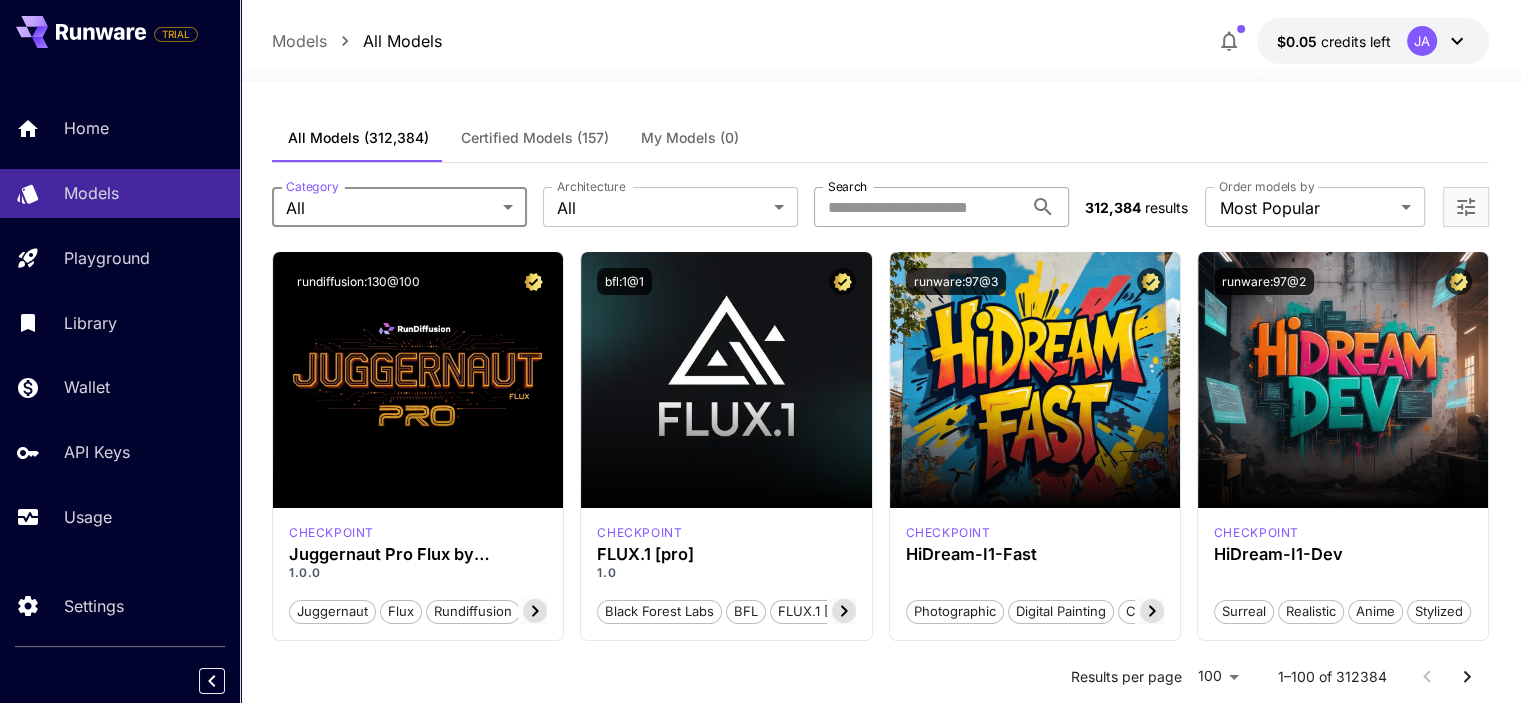 click 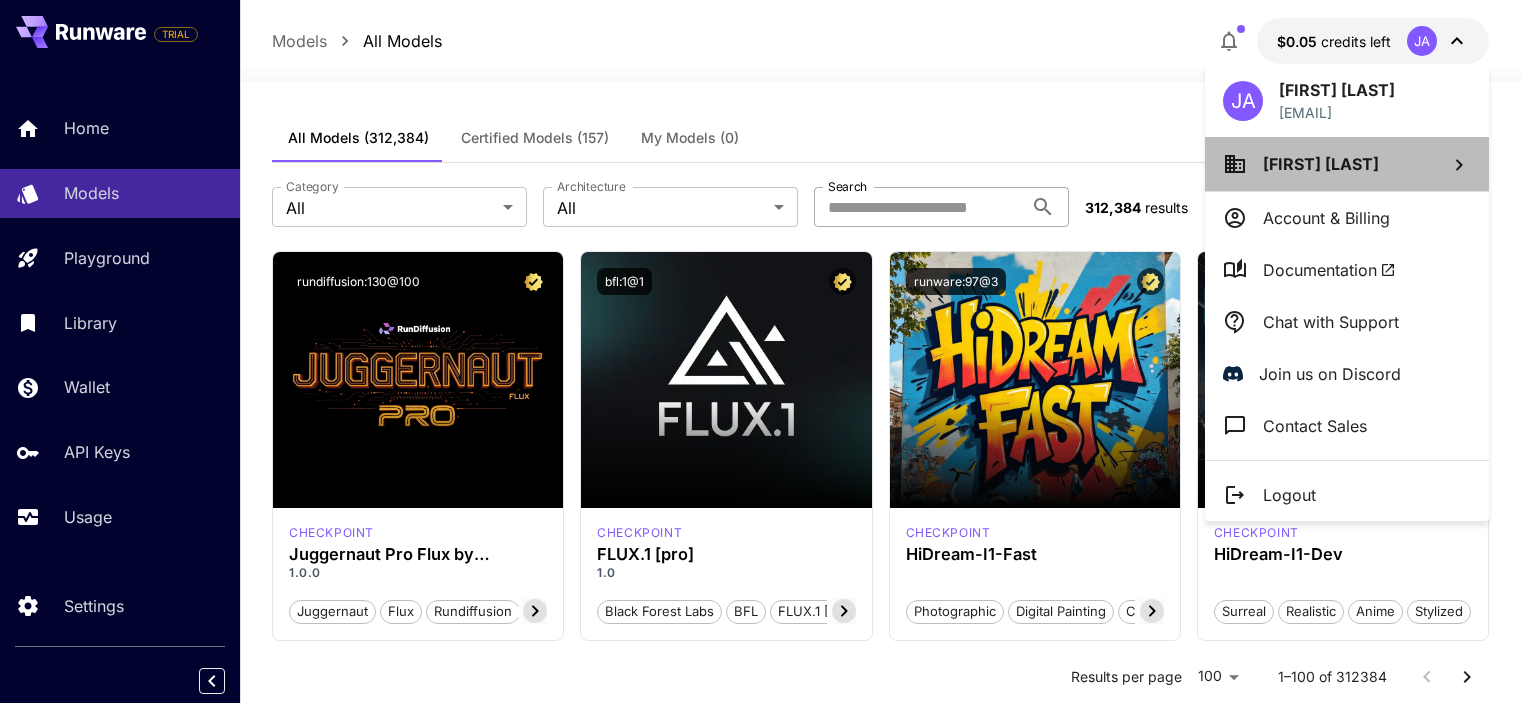 click 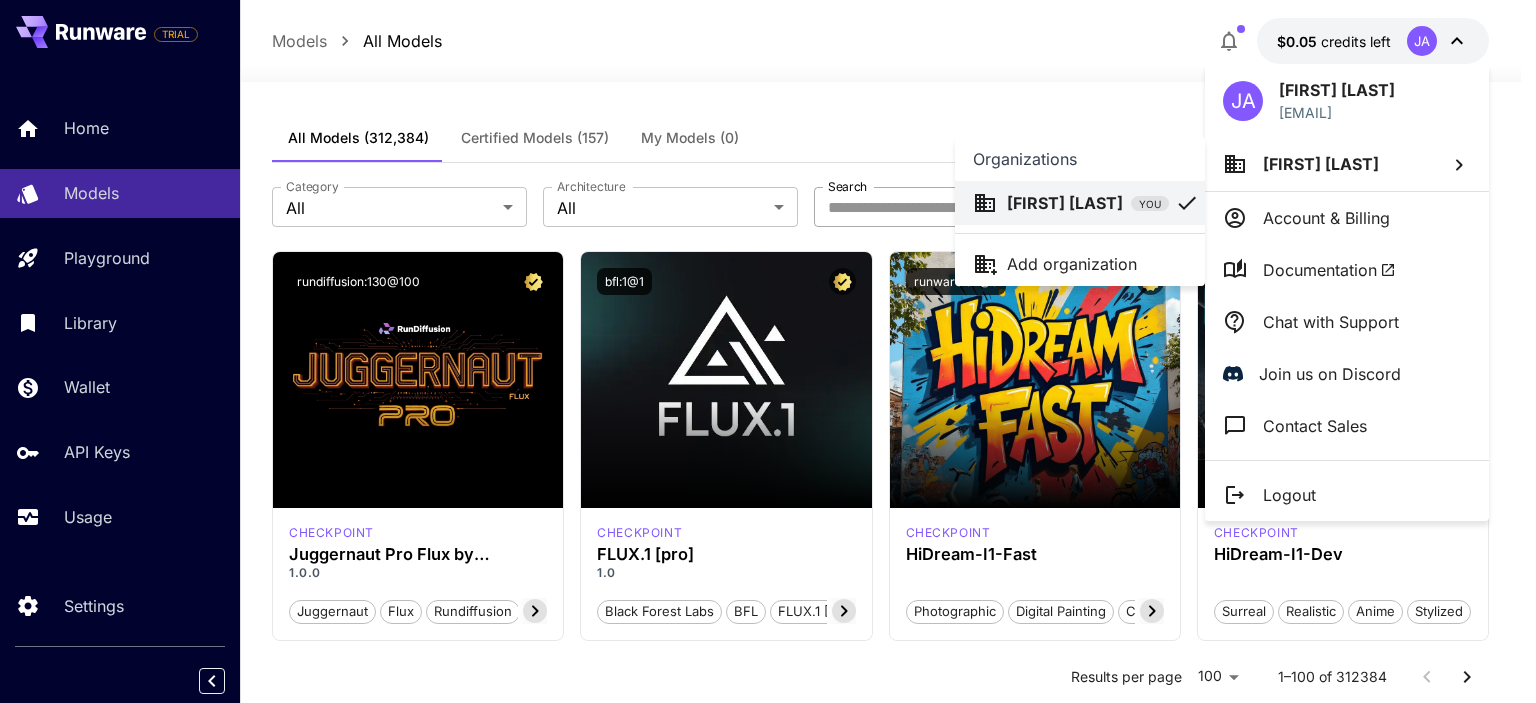click at bounding box center [768, 351] 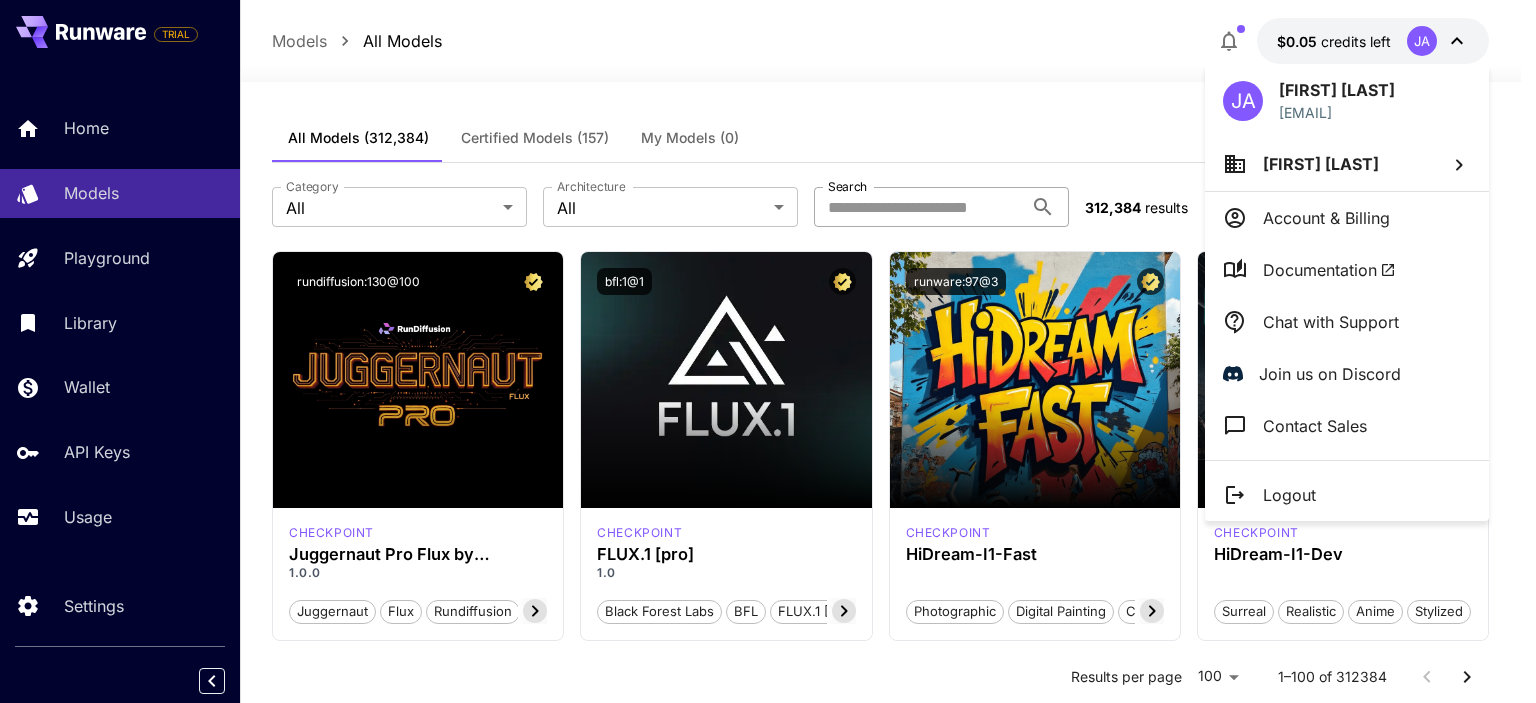 click at bounding box center [768, 351] 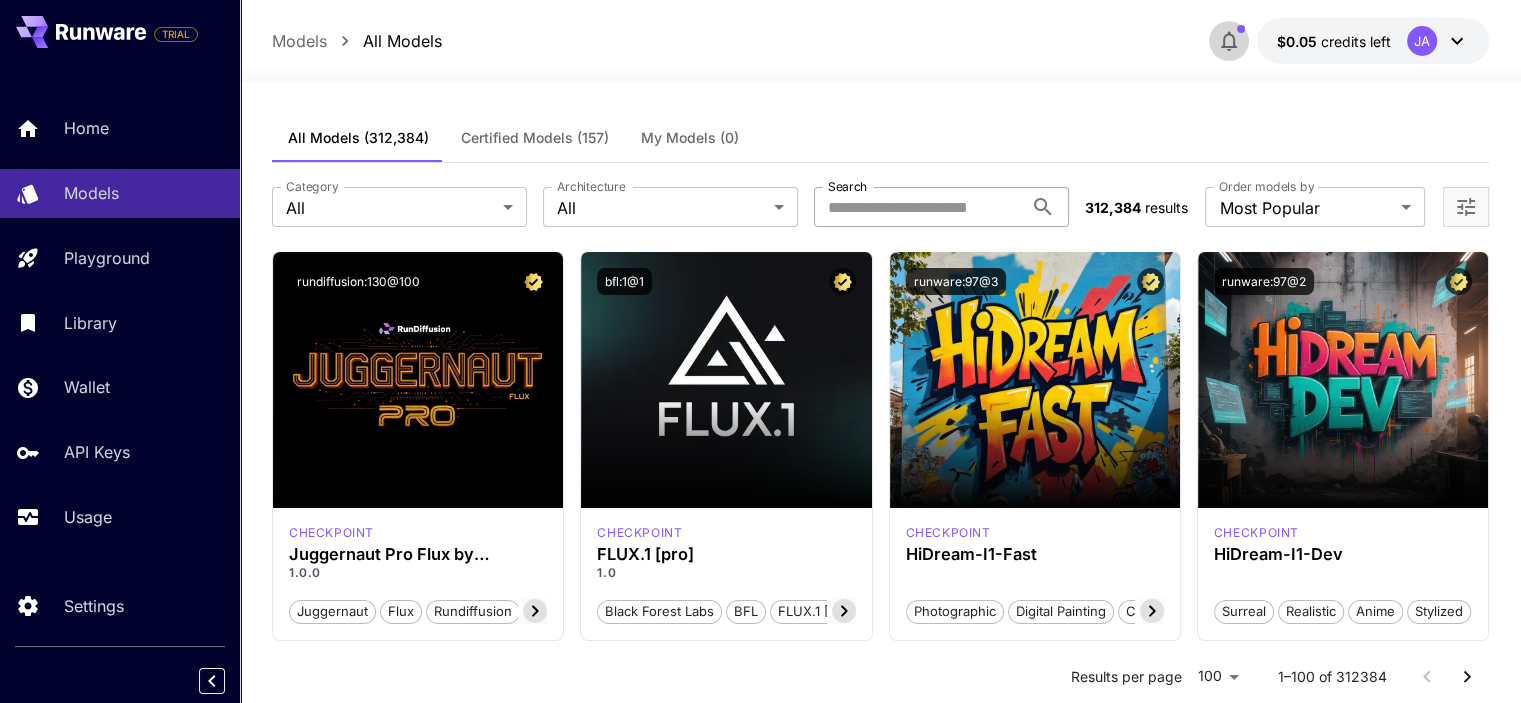 click 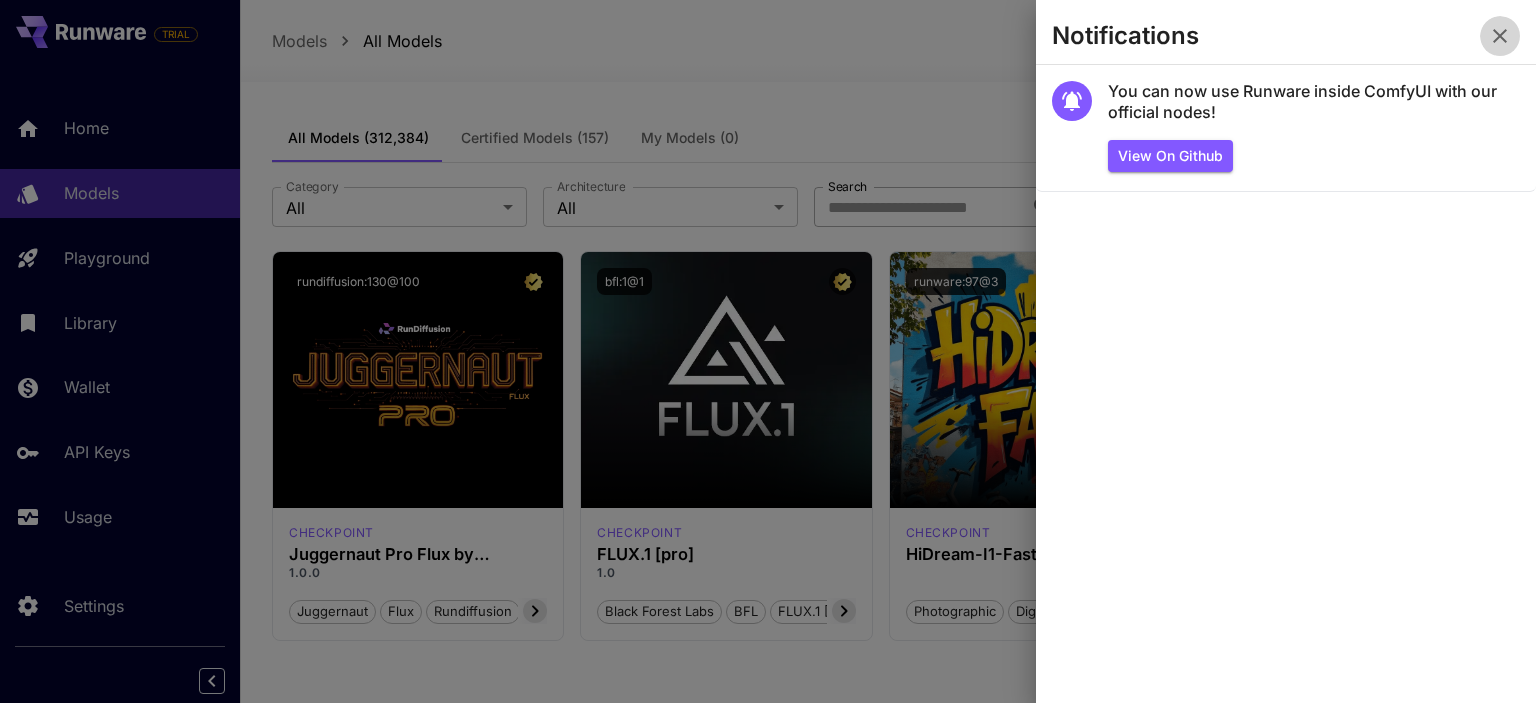 click 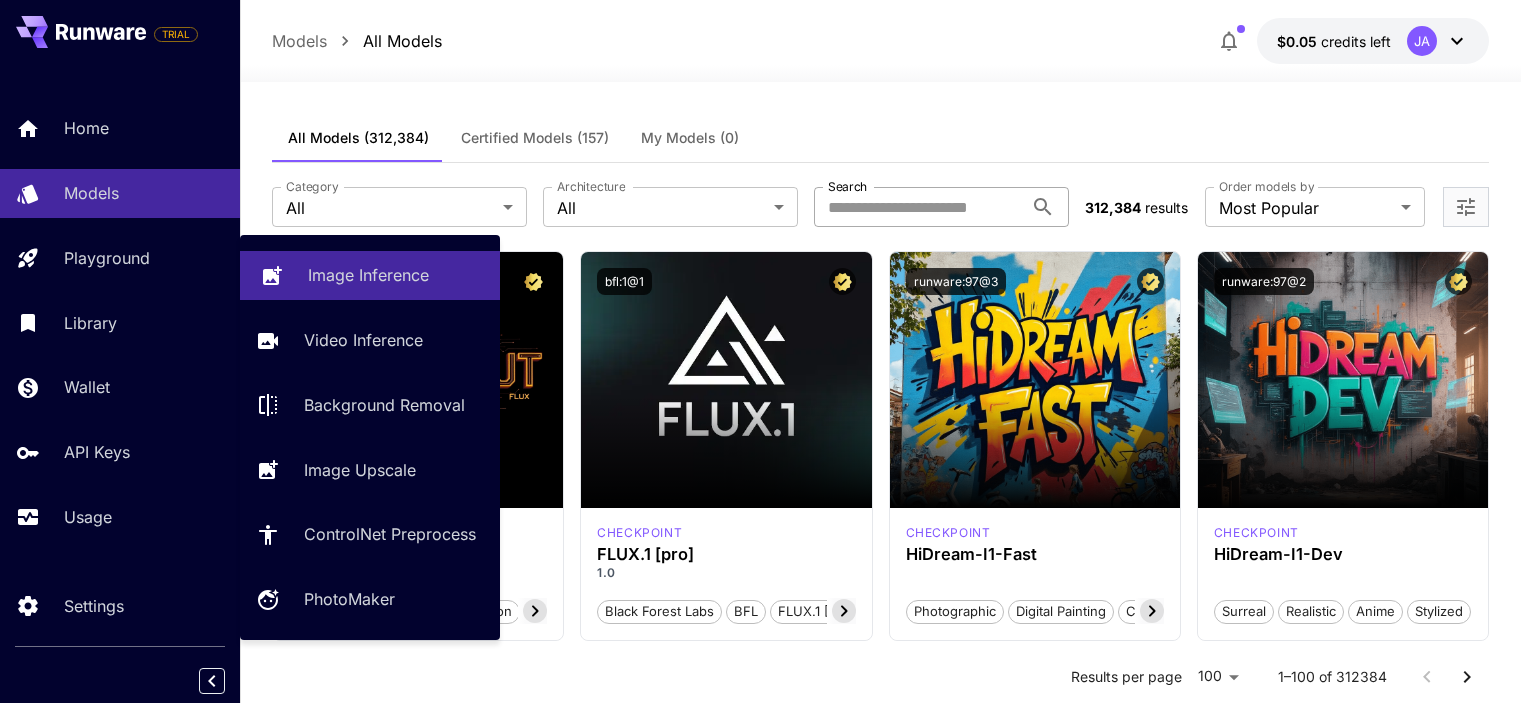 click on "Image Inference" at bounding box center [368, 275] 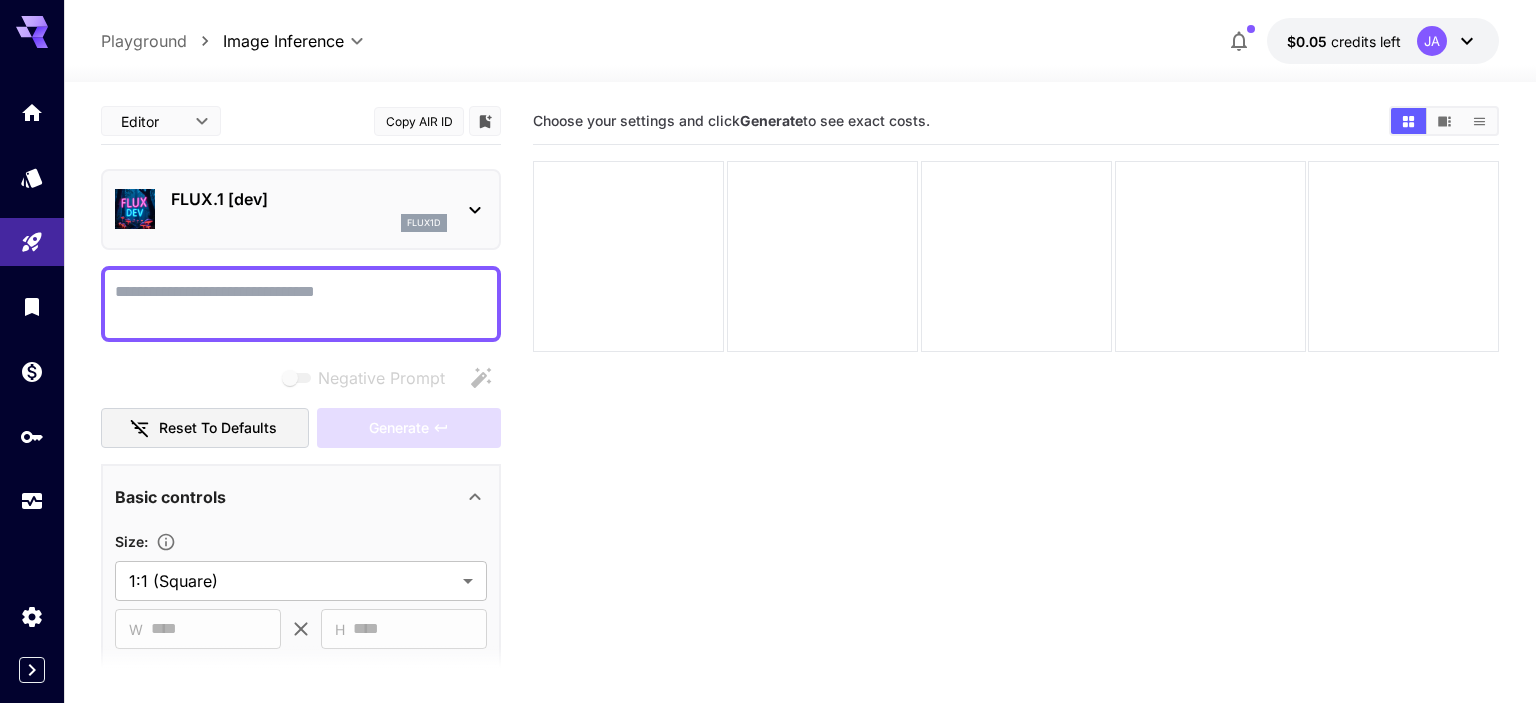 click on "**********" at bounding box center (768, 430) 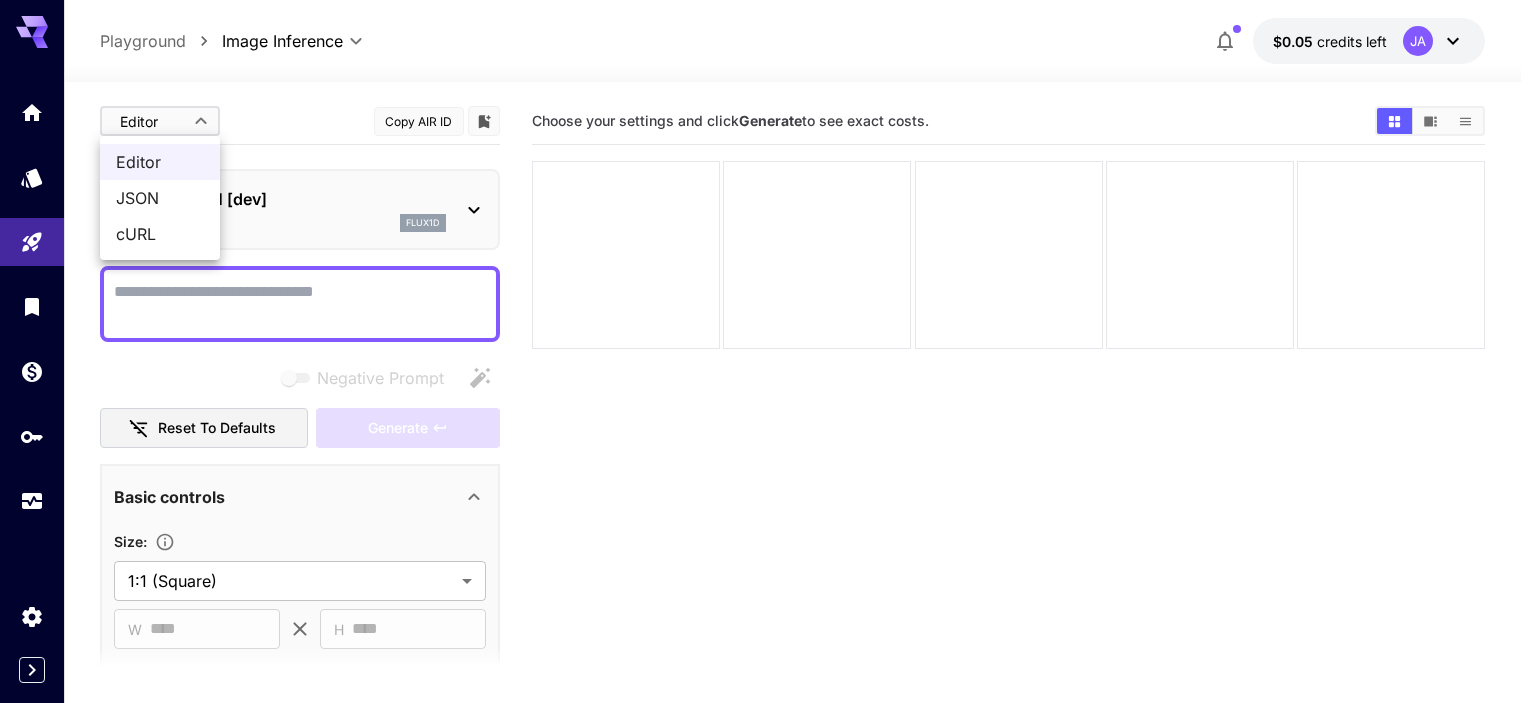 click at bounding box center [768, 351] 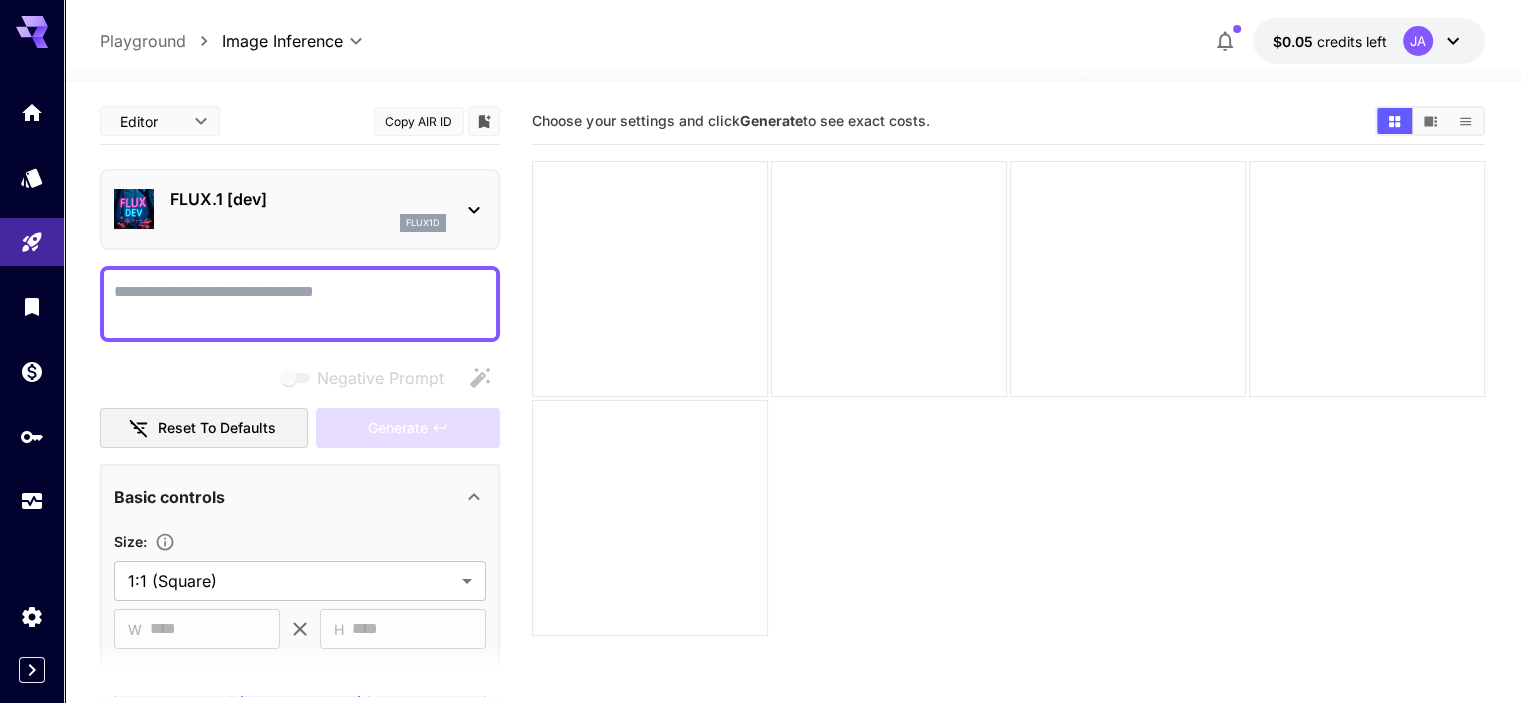 click 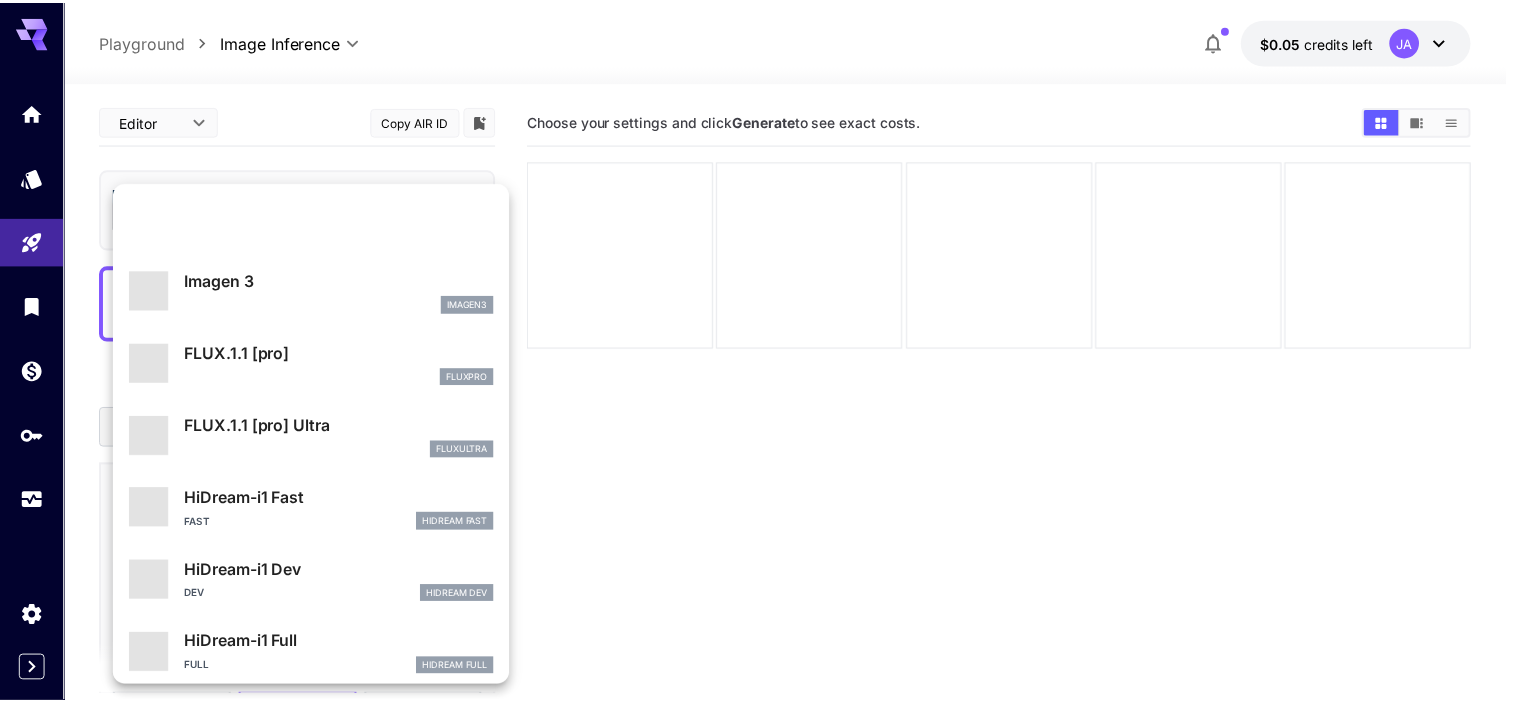 scroll, scrollTop: 1106, scrollLeft: 0, axis: vertical 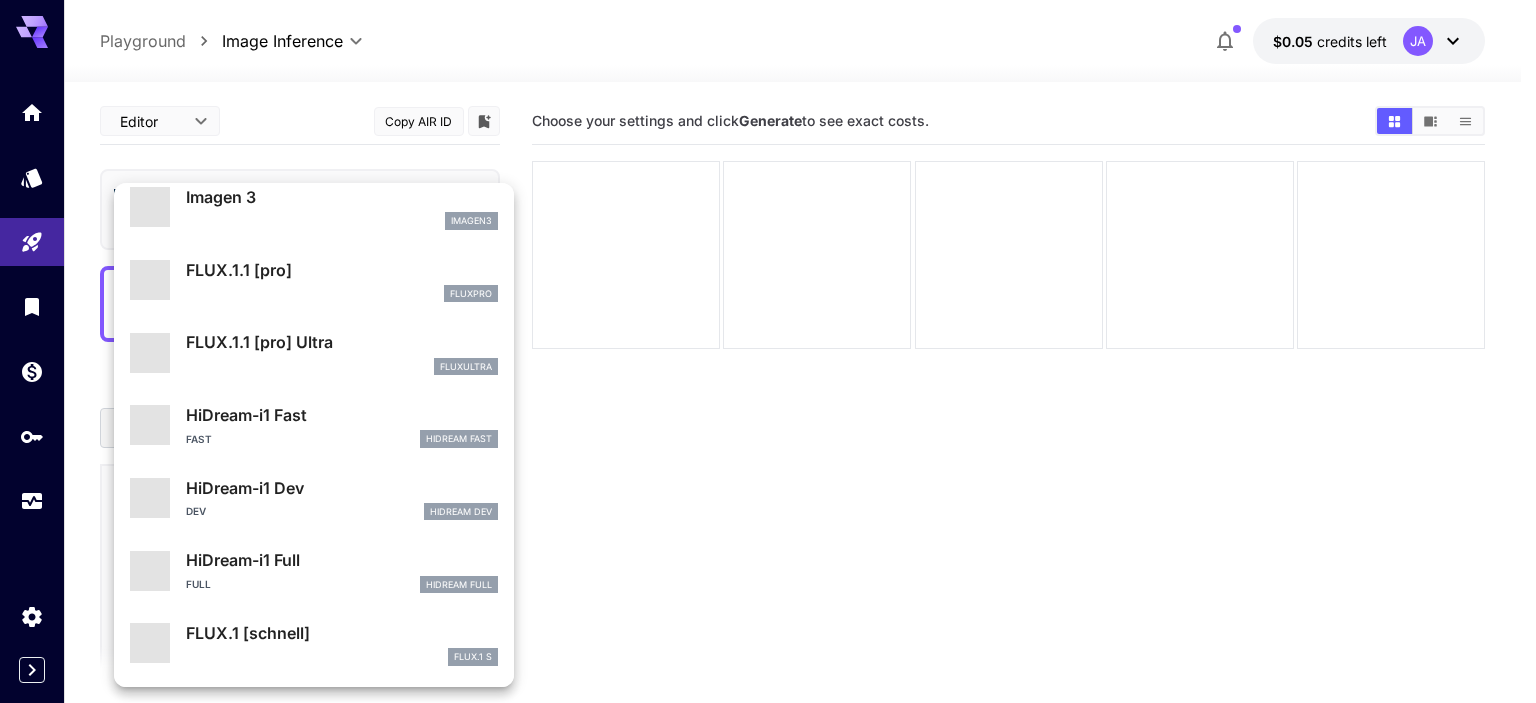 click at bounding box center [768, 351] 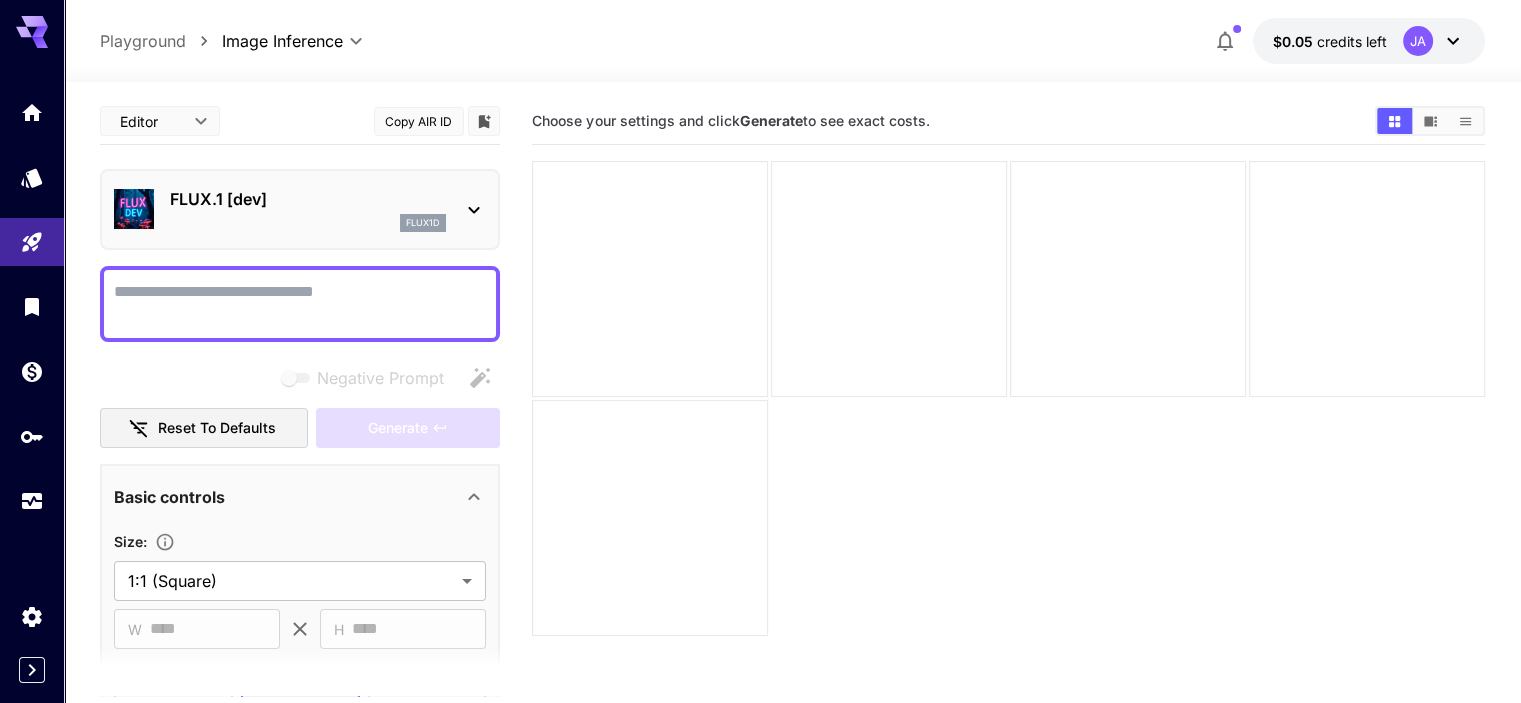 drag, startPoint x: 80, startPoint y: 667, endPoint x: 56, endPoint y: 670, distance: 24.186773 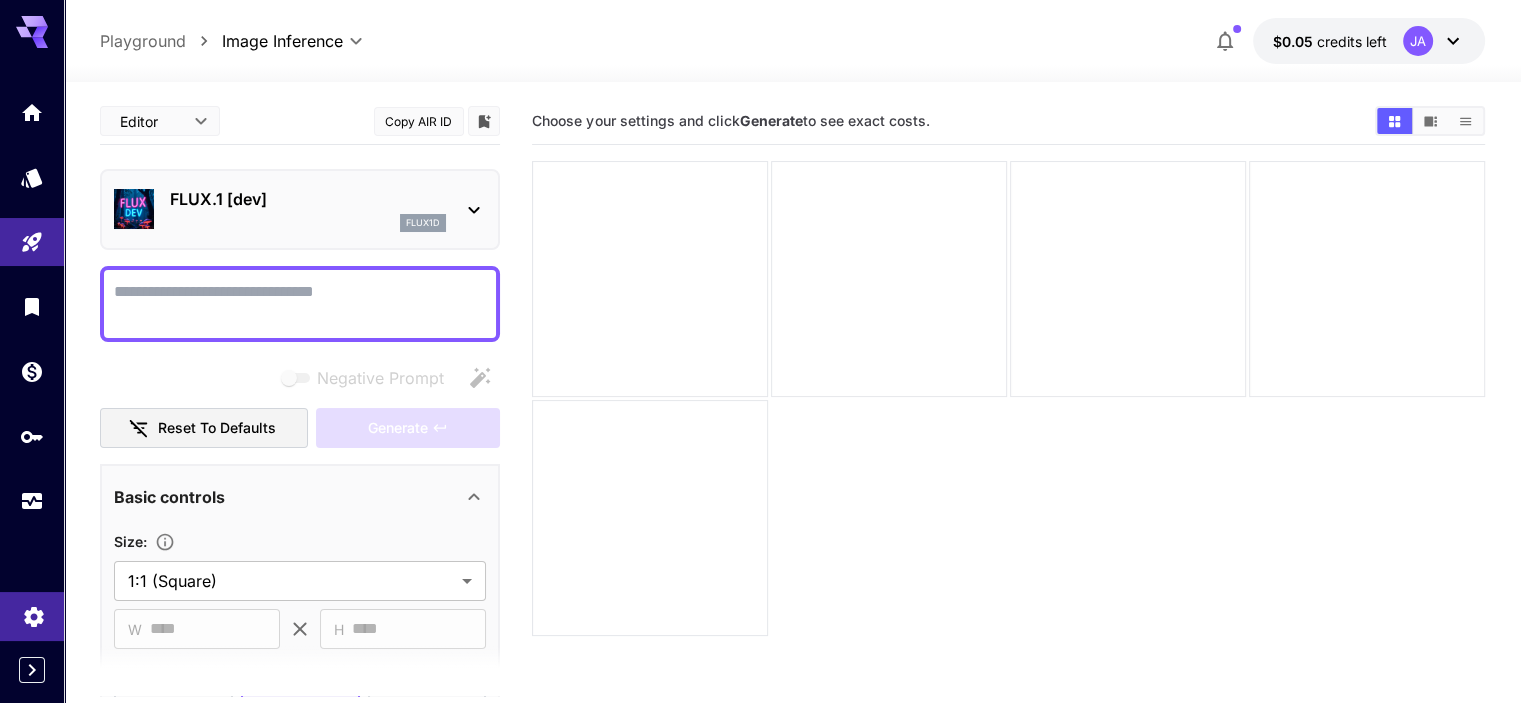 drag, startPoint x: 56, startPoint y: 670, endPoint x: 19, endPoint y: 611, distance: 69.641945 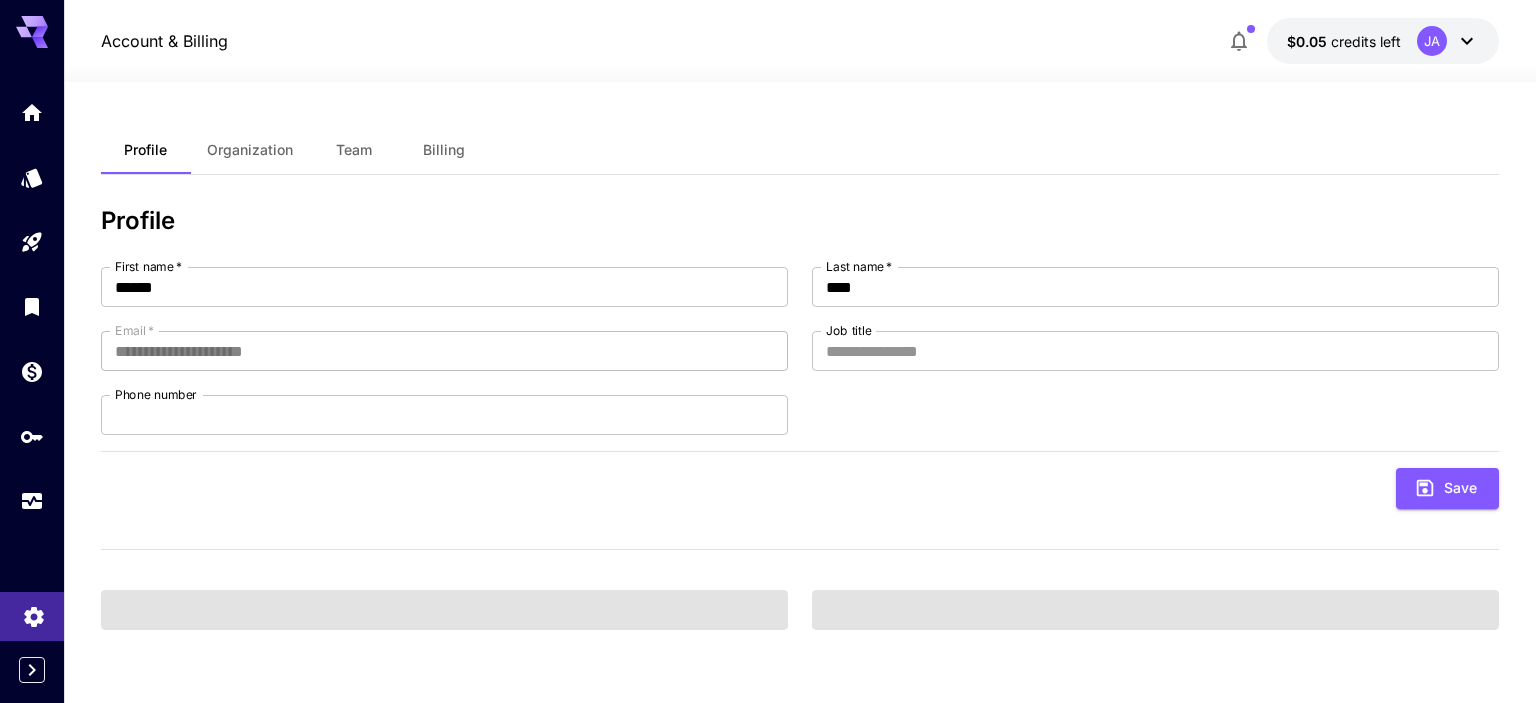 click 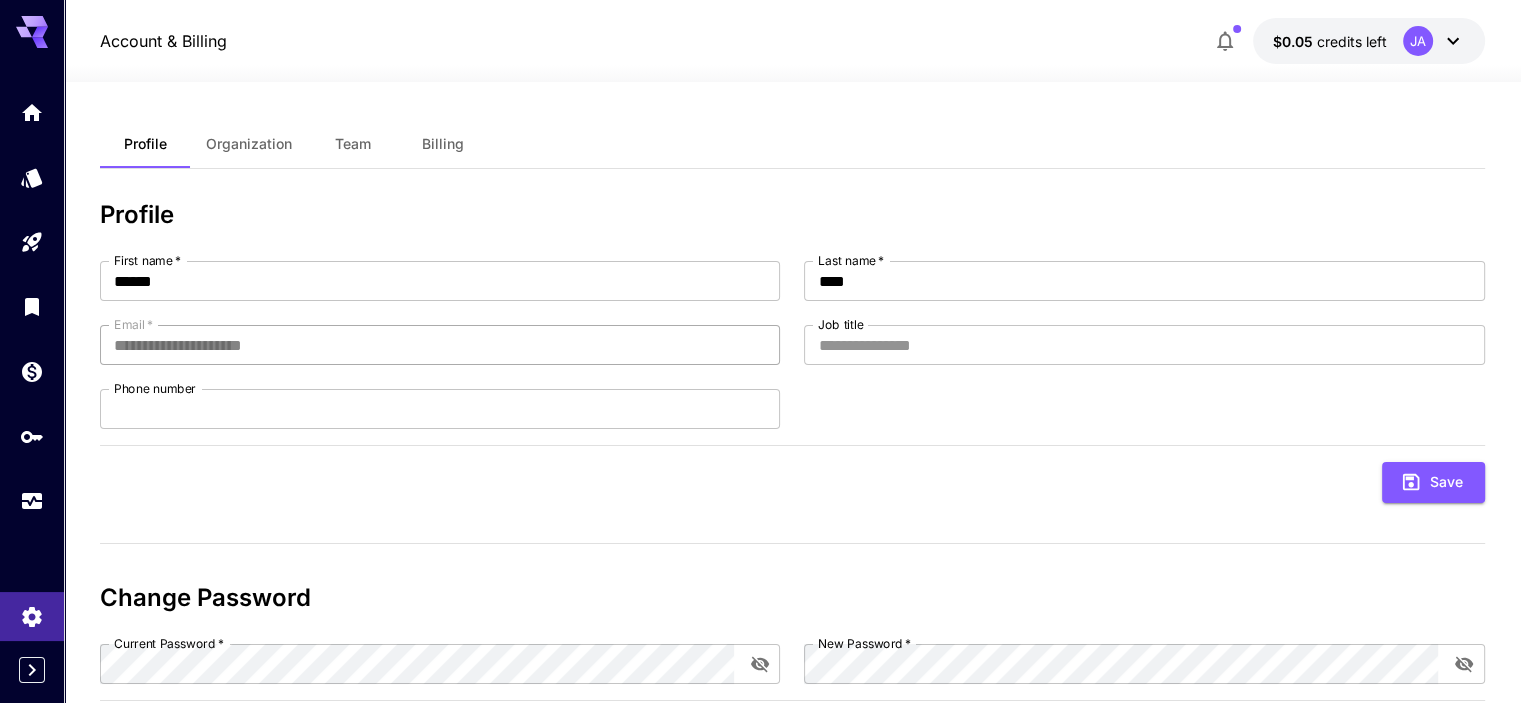 scroll, scrollTop: 0, scrollLeft: 0, axis: both 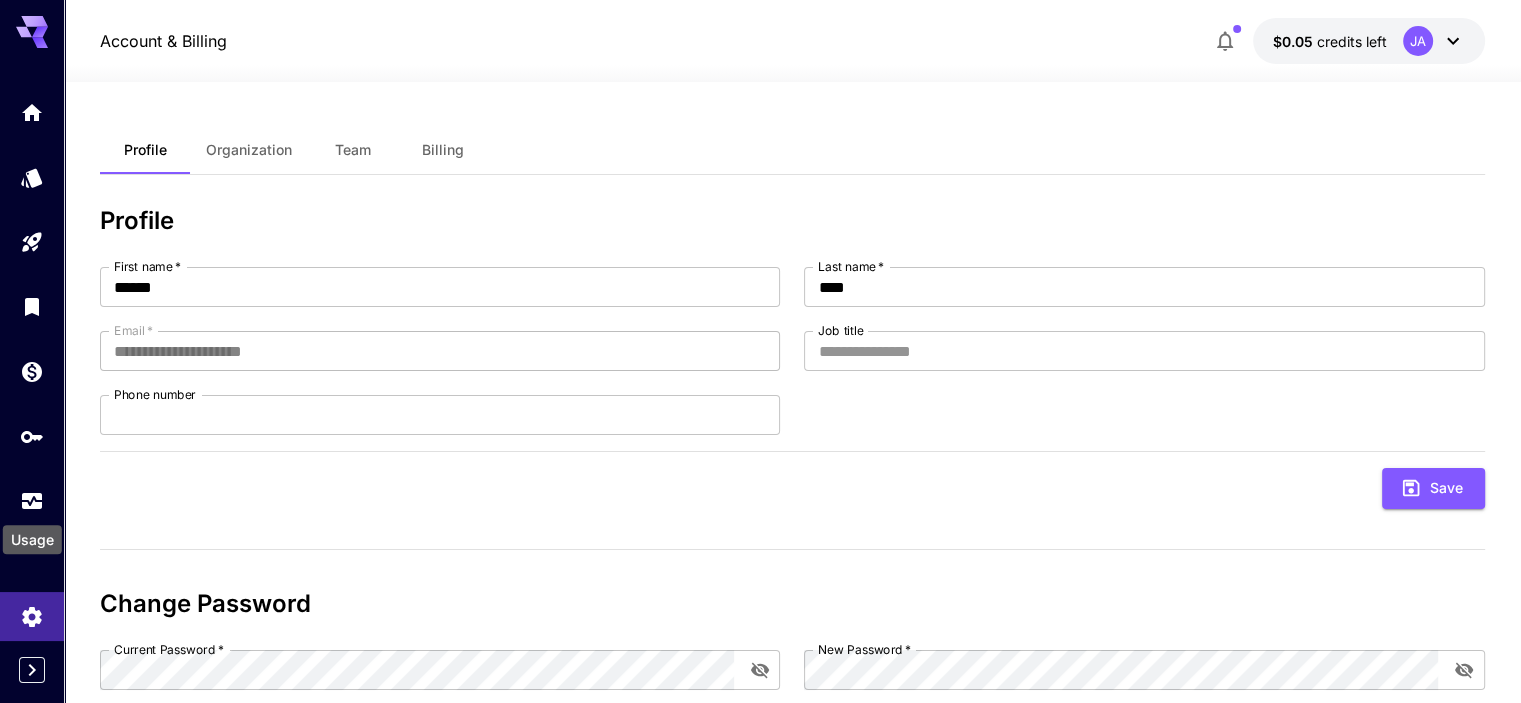 click on "Usage" at bounding box center [32, 533] 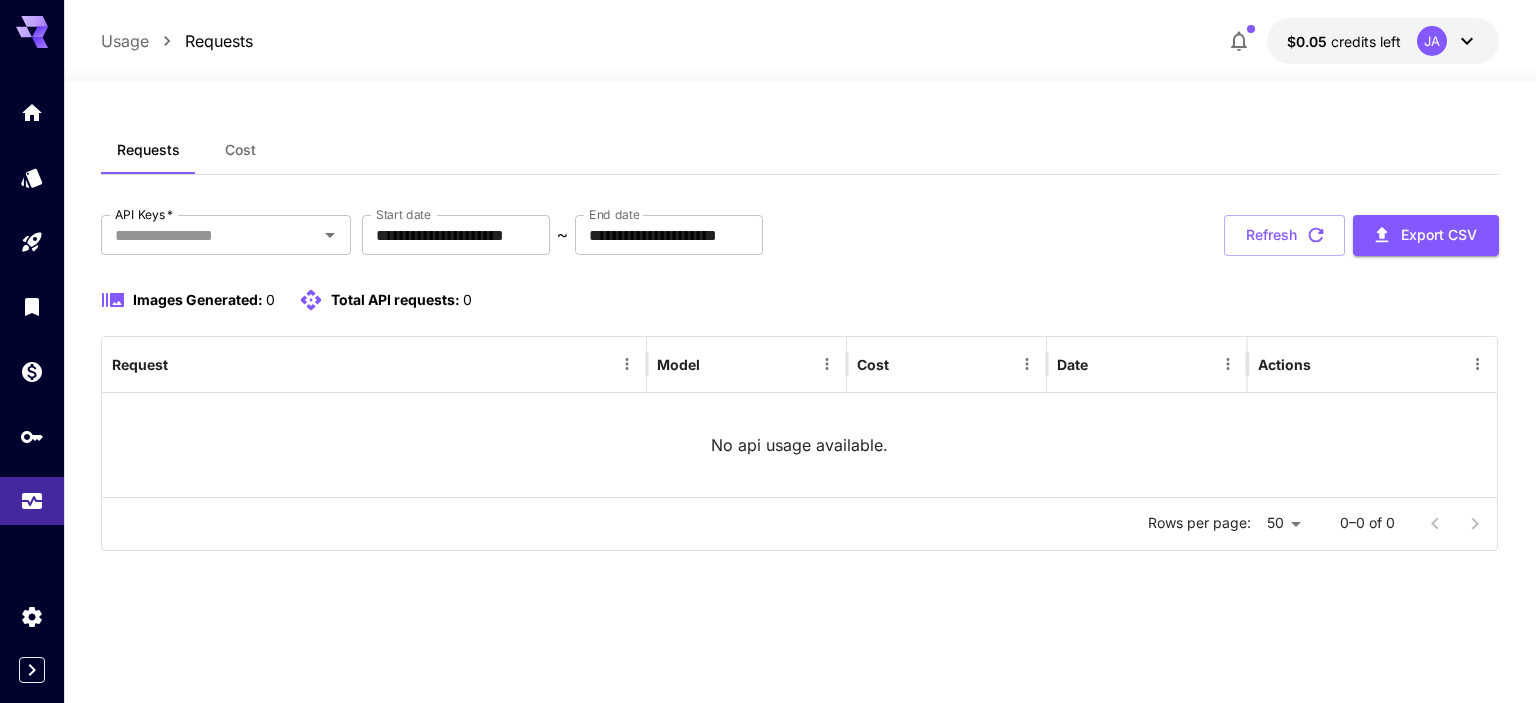 click on "Cost" at bounding box center (240, 150) 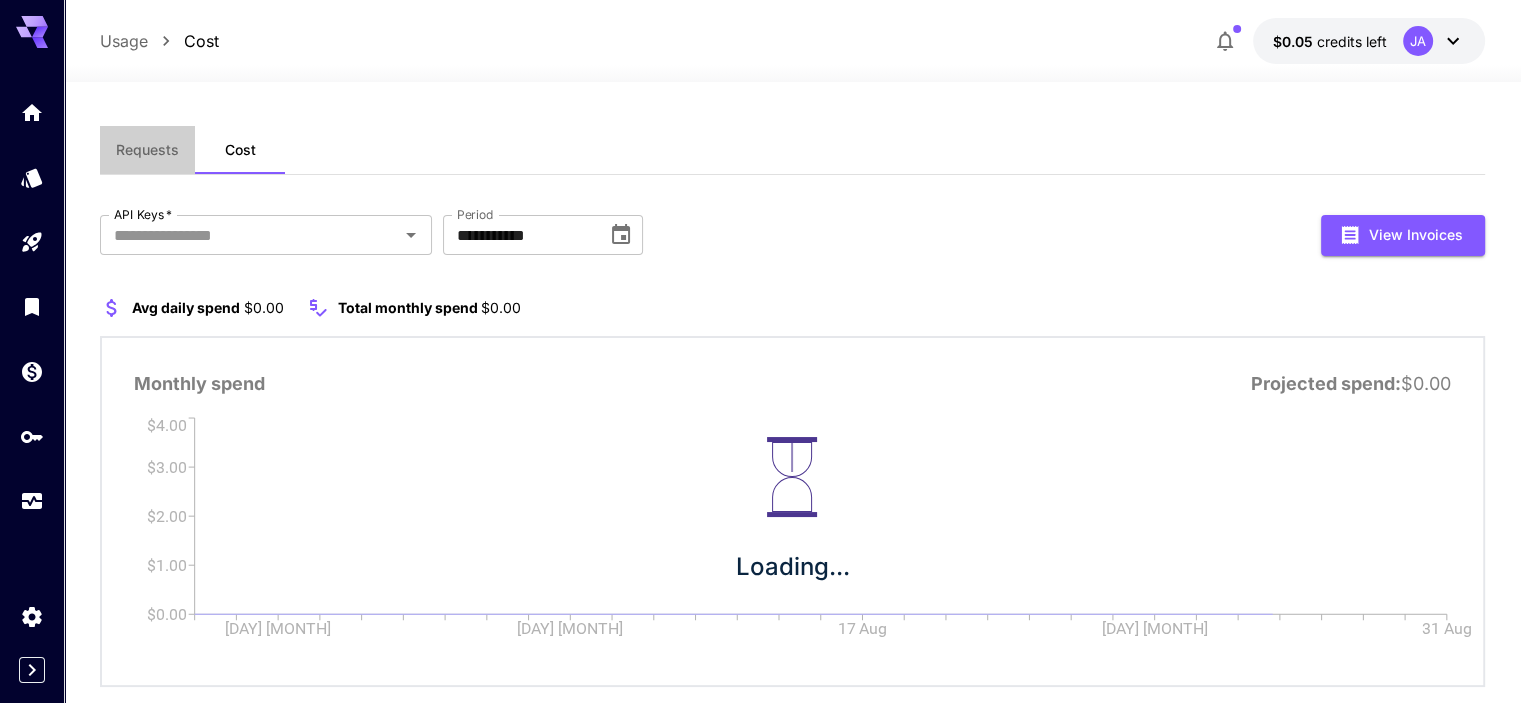 click on "Requests" at bounding box center (147, 150) 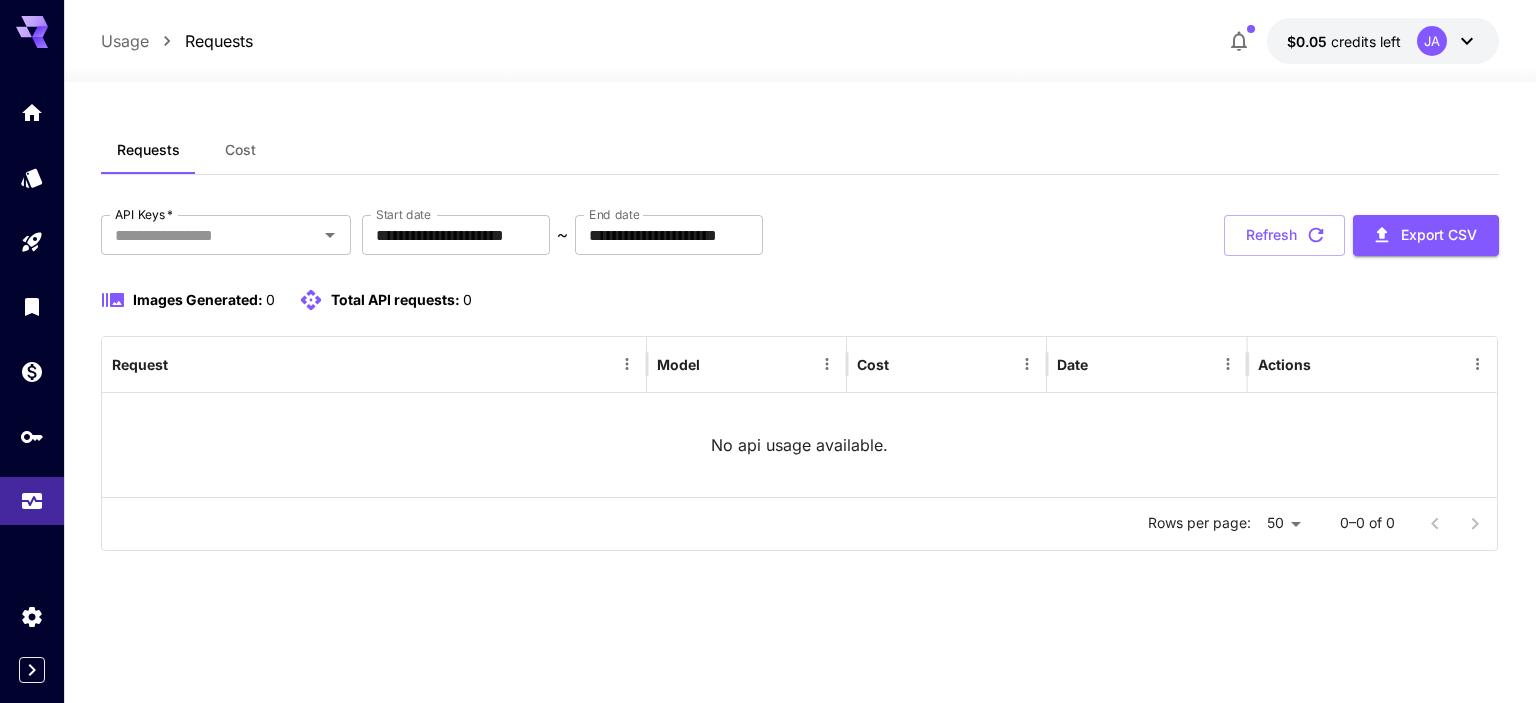 click on "Cost" at bounding box center (241, 150) 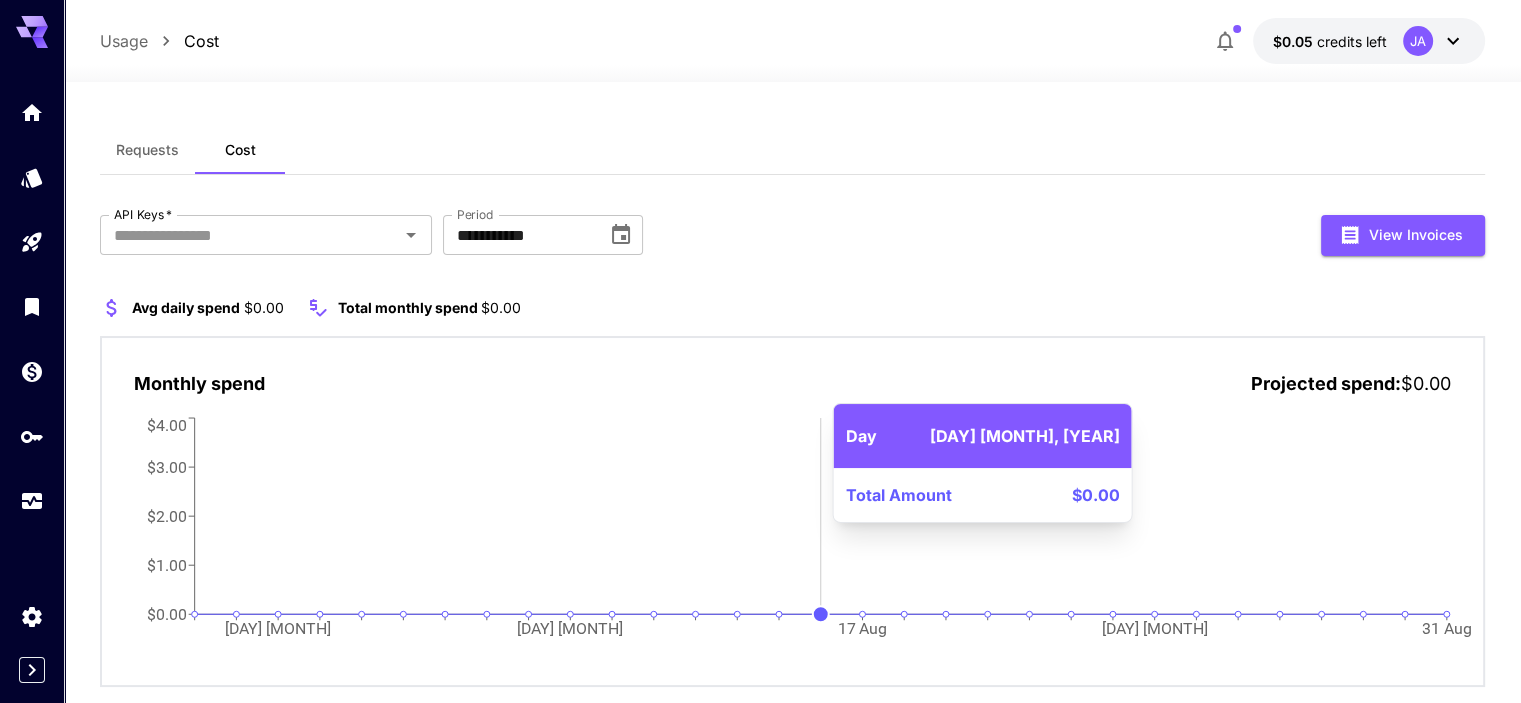 scroll, scrollTop: 44, scrollLeft: 0, axis: vertical 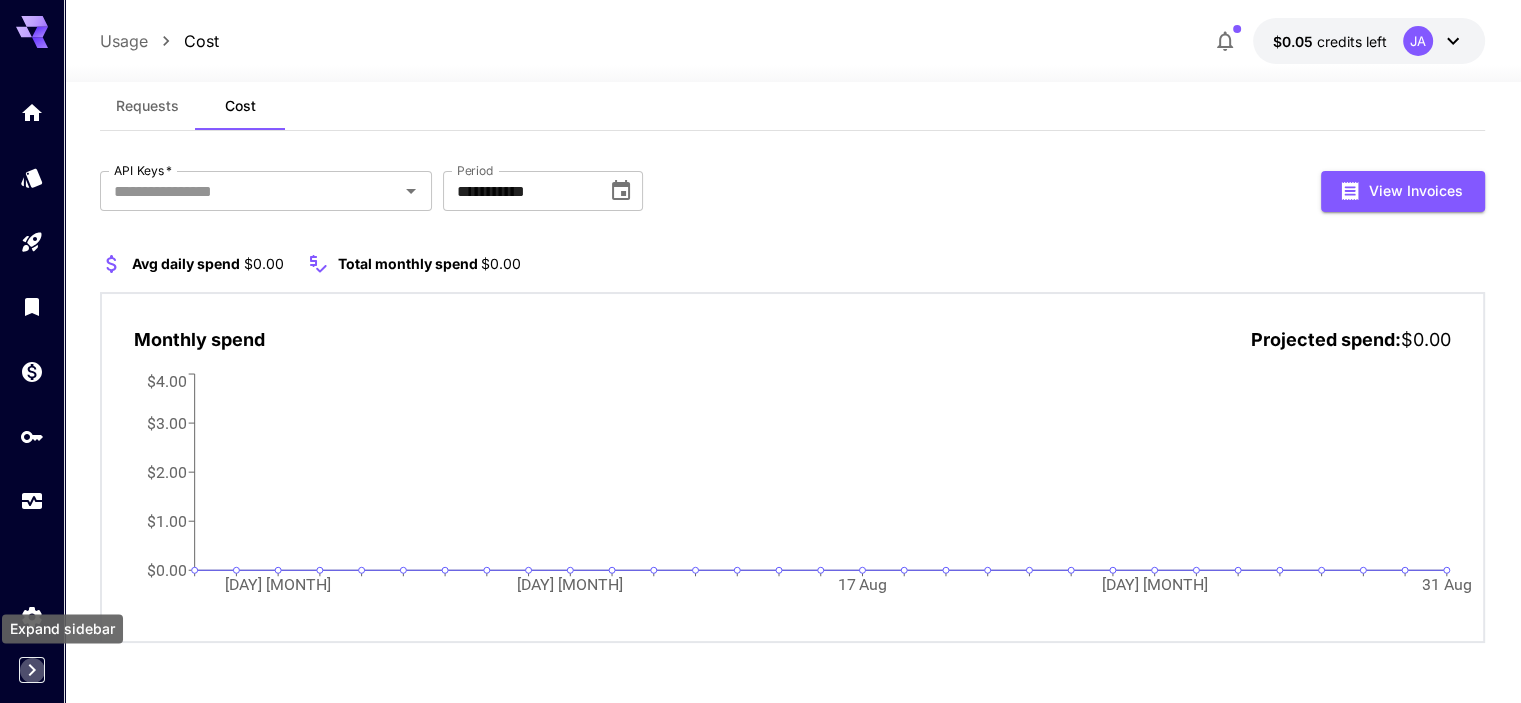 click 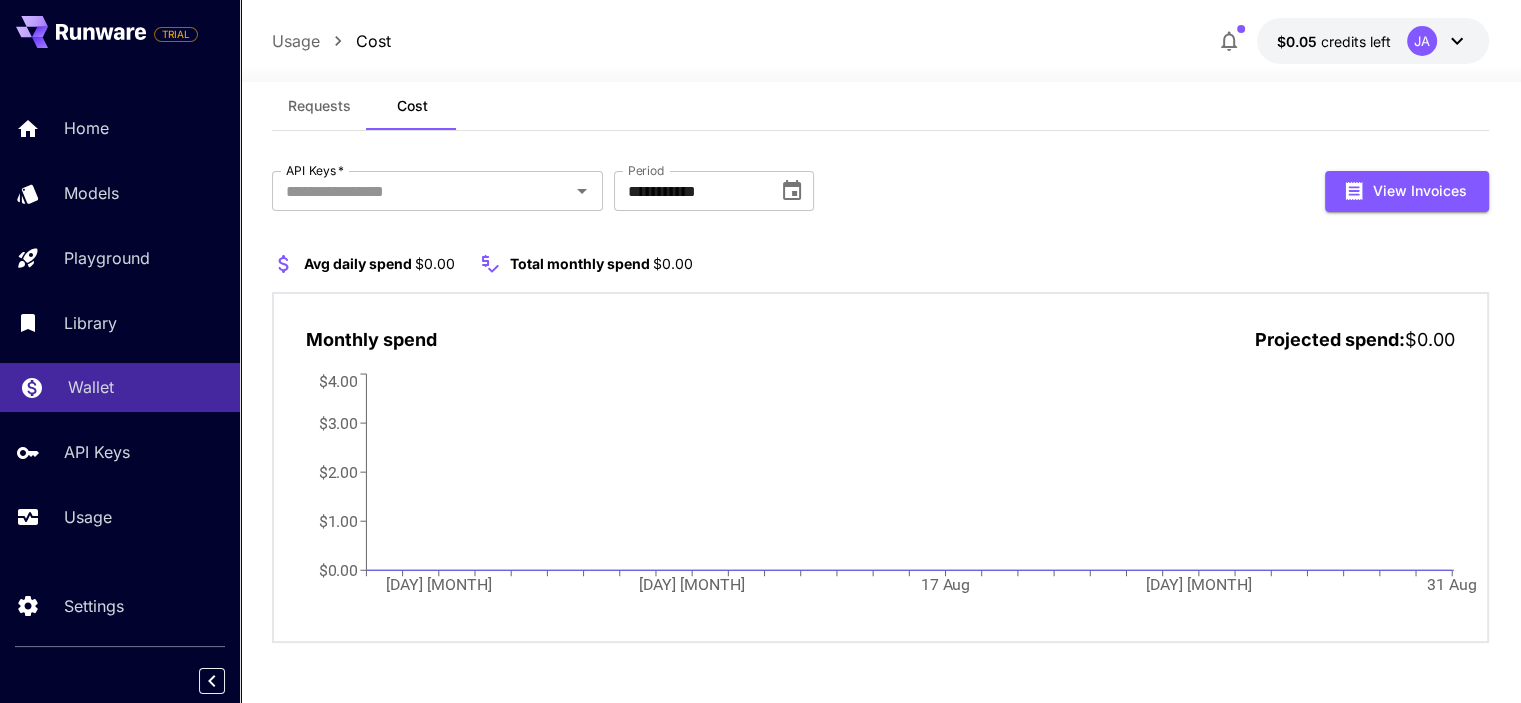 click on "Wallet" at bounding box center [91, 387] 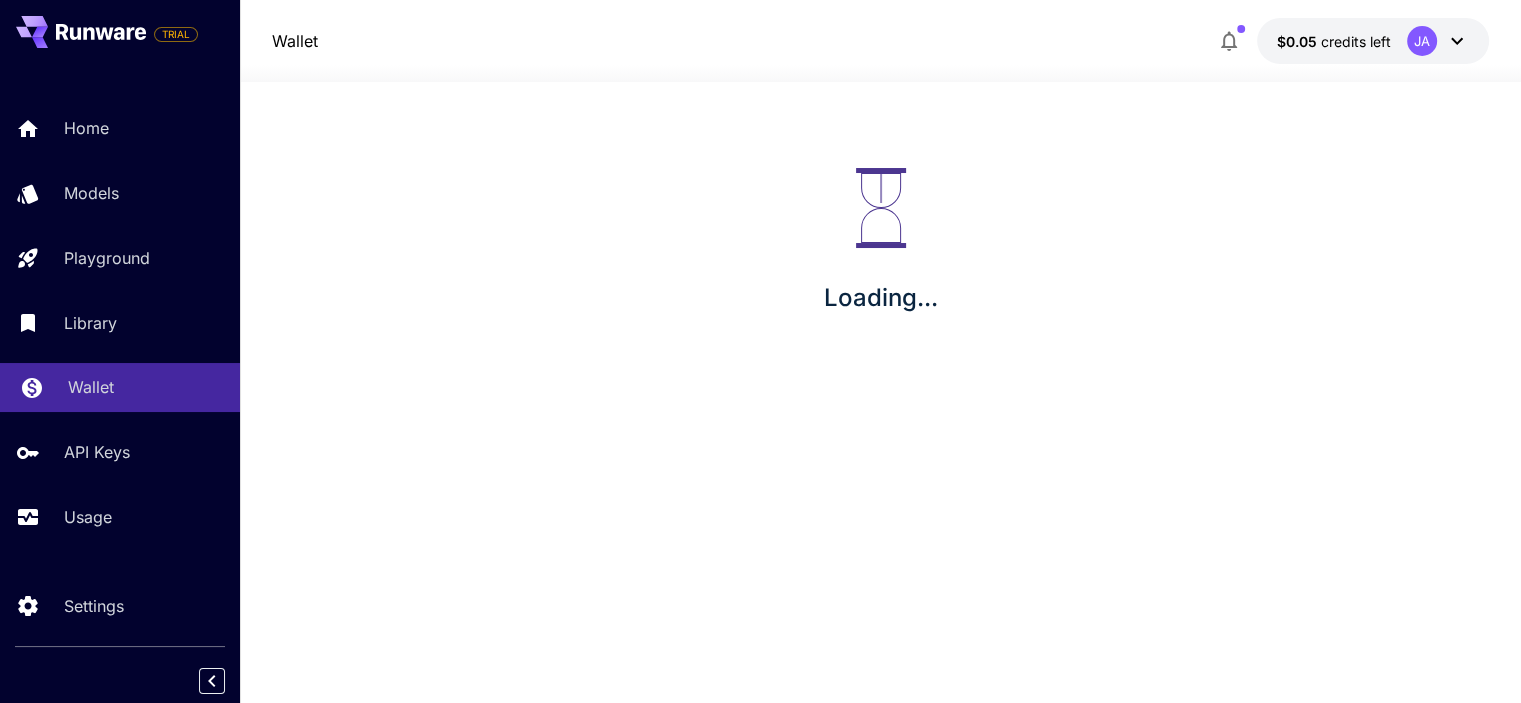 scroll, scrollTop: 0, scrollLeft: 0, axis: both 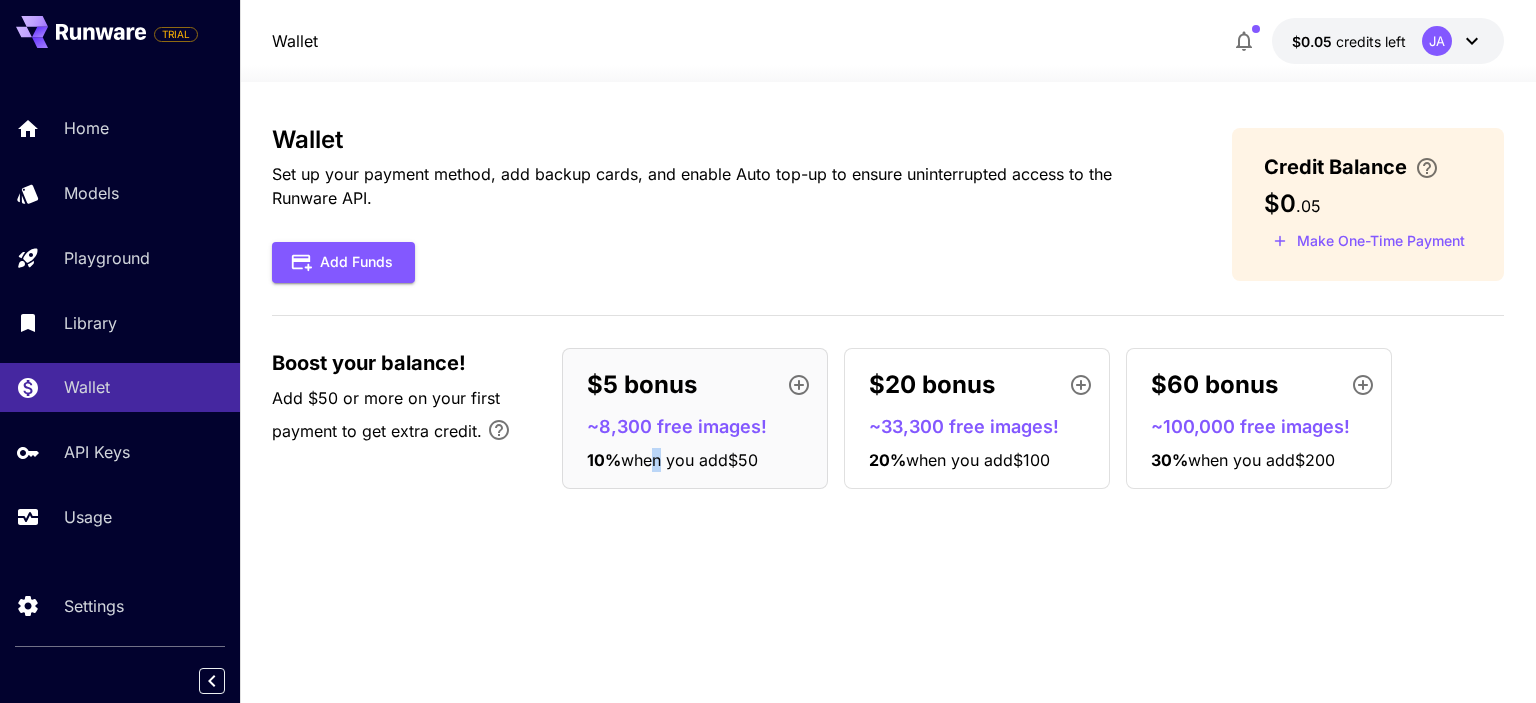 drag, startPoint x: 697, startPoint y: 467, endPoint x: 653, endPoint y: 516, distance: 65.8559 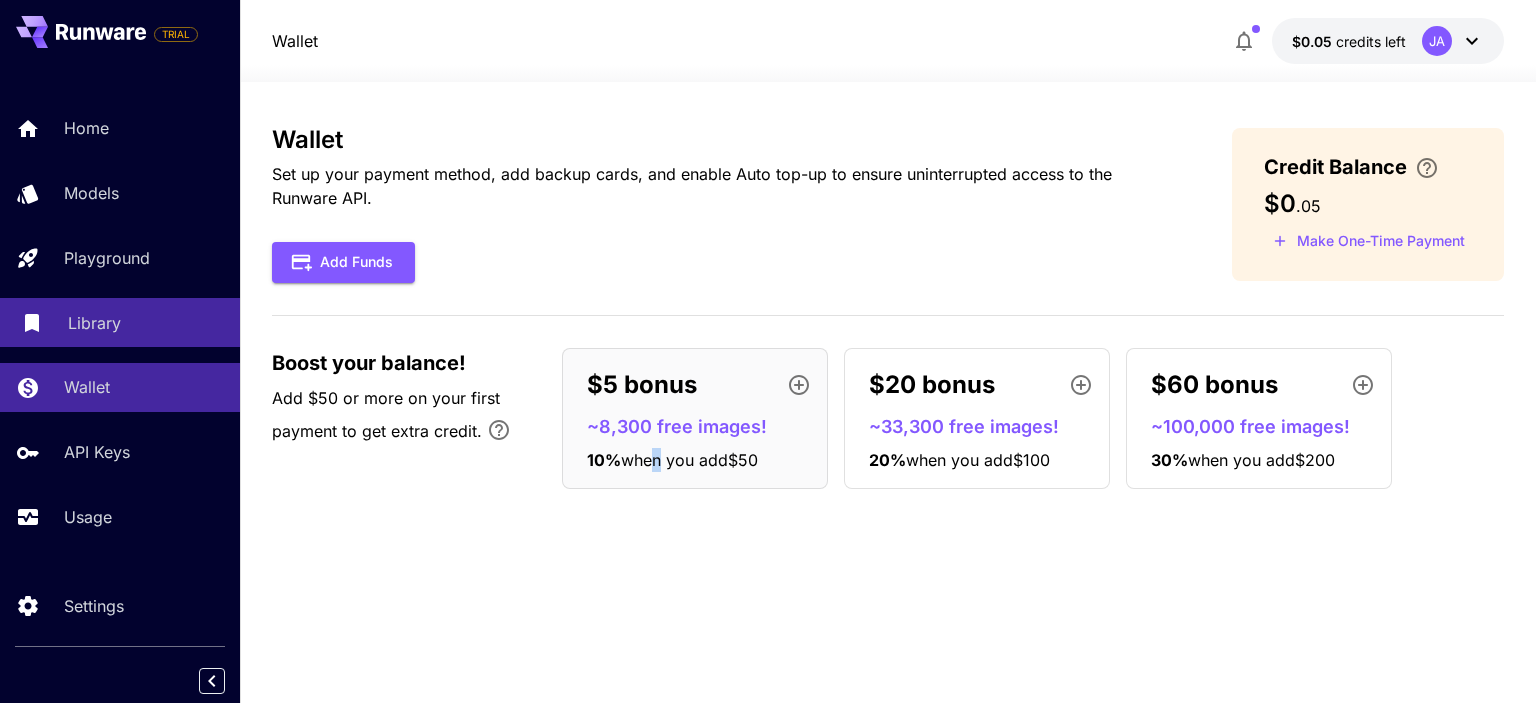 click on "Library" at bounding box center (94, 323) 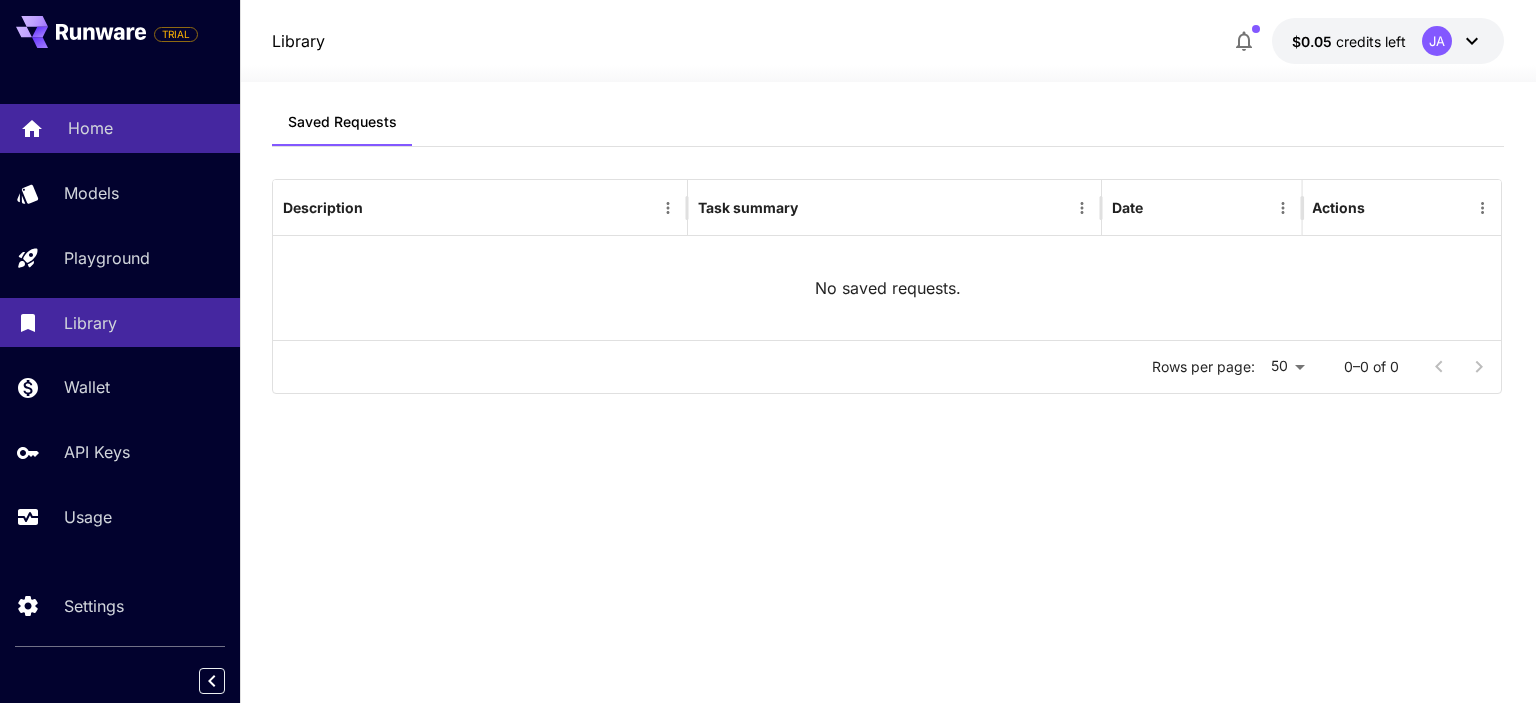 click on "Home" at bounding box center [146, 128] 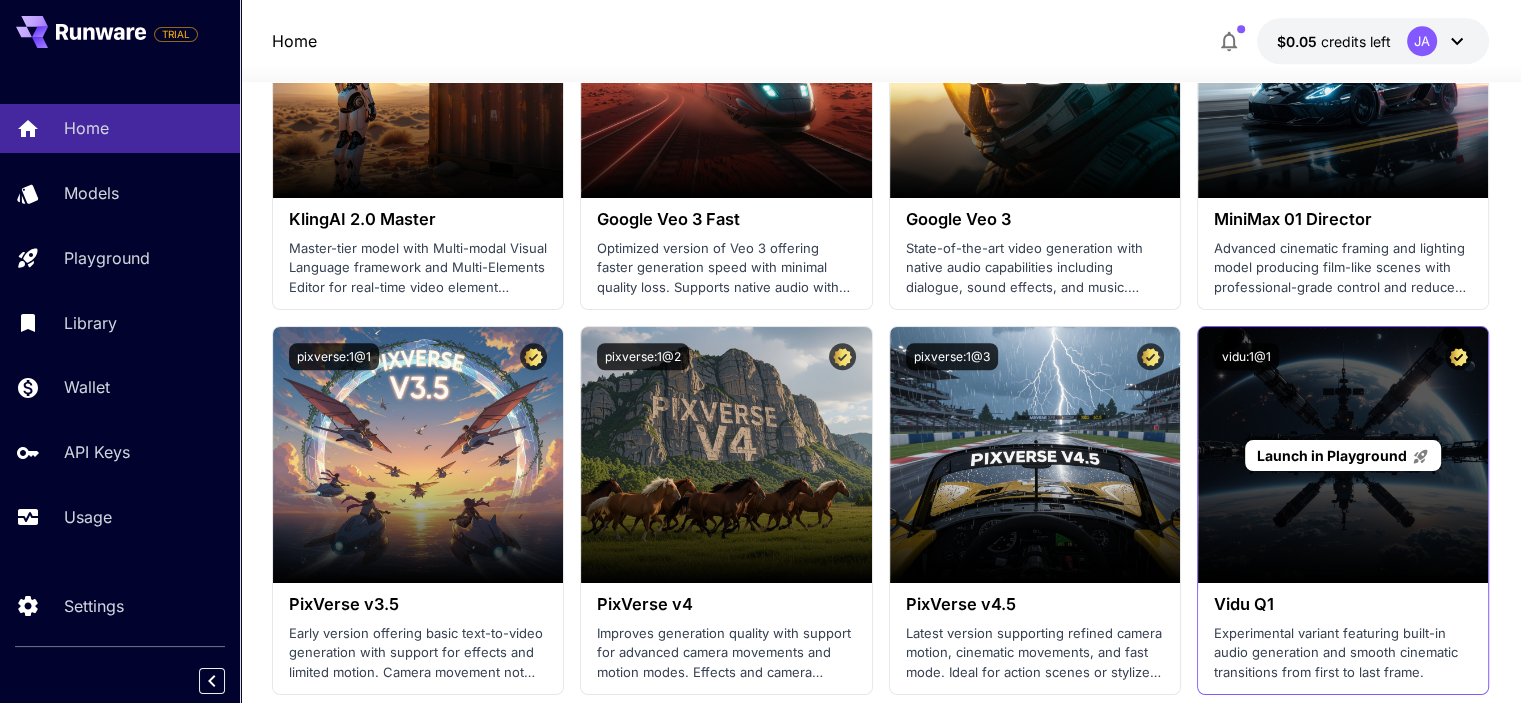 scroll, scrollTop: 1700, scrollLeft: 0, axis: vertical 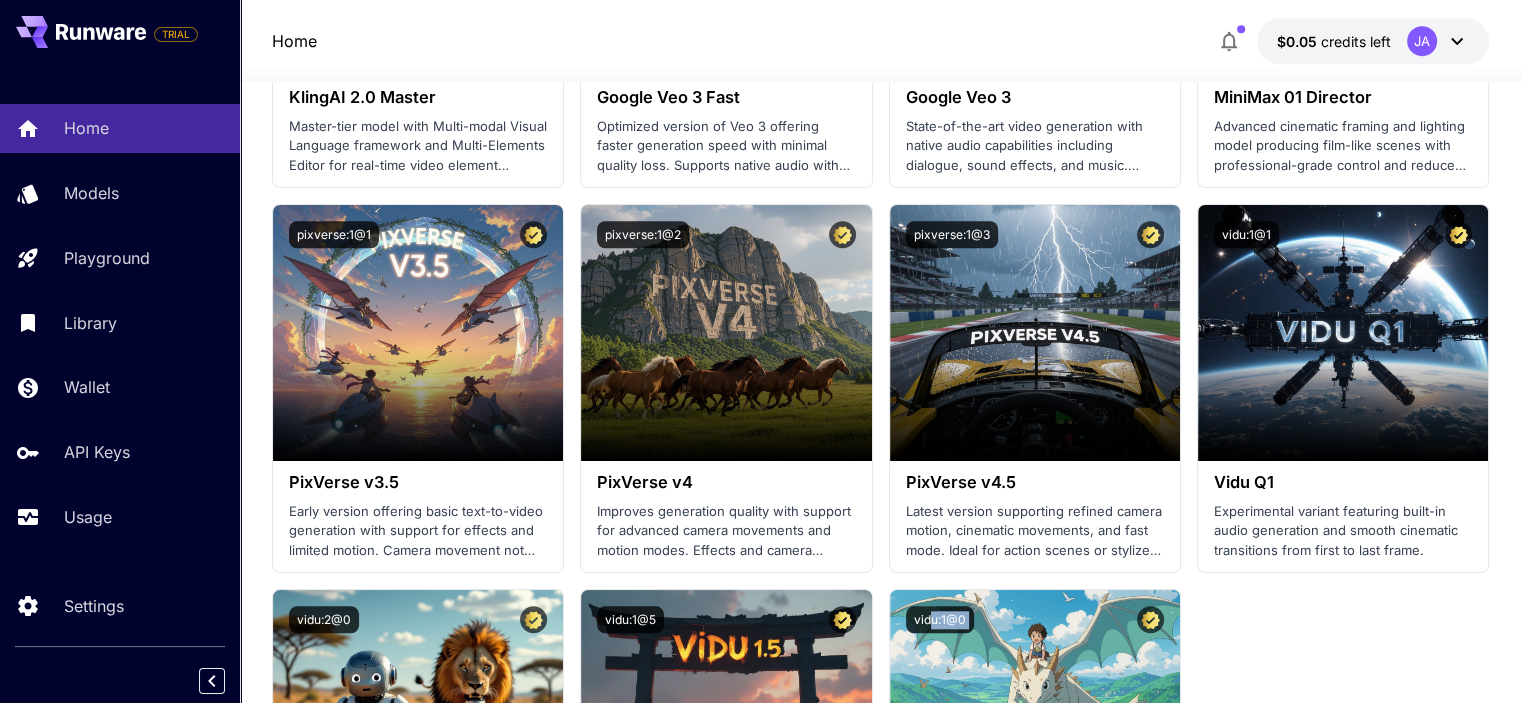 drag, startPoint x: 1529, startPoint y: 229, endPoint x: 931, endPoint y: 623, distance: 716.1285 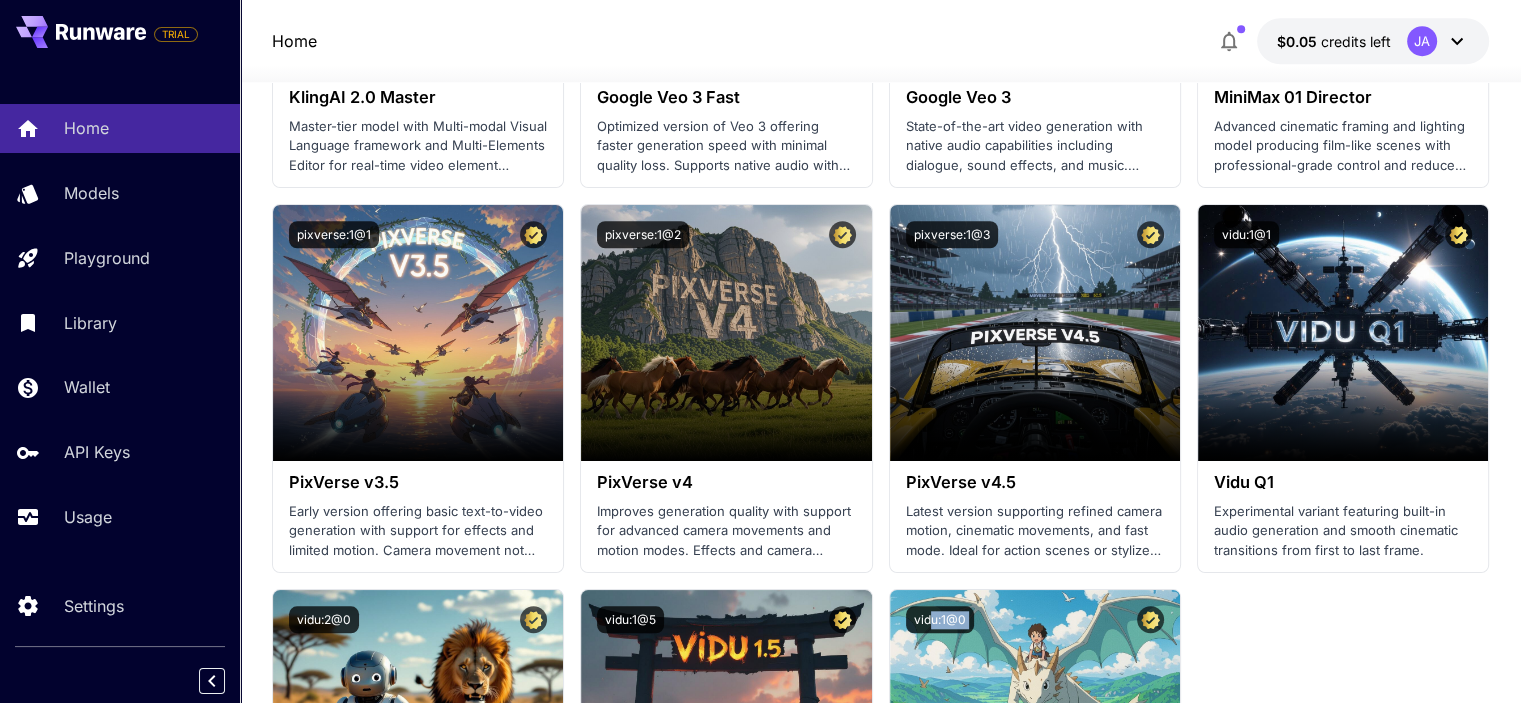 click on "You still need to verify your email To access all features, click the link in the verification email we sent. Can’t find it? Check your spam folder. Resend Verification Email 1 Make your first image Try The Playground 2 Set up billing Add Payment Method 3 Create an API key Generate your api key 4 Integrate Runware Read the docs Welcome to Runware! Check out your usage stats and API key performance at a glance. Explore featured models, dive into workflow examples, review platform updates, or get help when you need it. NEW Now supporting video! Run the best video models, at much lower cost. Save up to $500 for every 1000 Kling assets. Test drive the best video models Featured models New releases MiniMax KlingAI ByteDance Google Veo PixVerse Vidu Launch in Playground minimax:3@1                             MiniMax 02 Hailuo Most polished and dynamic model with vibrant, theatrical visuals and fluid motion. Ideal for viral content and commercial-style footage. Launch in Playground bytedance:2@1" at bounding box center [880, 1588] 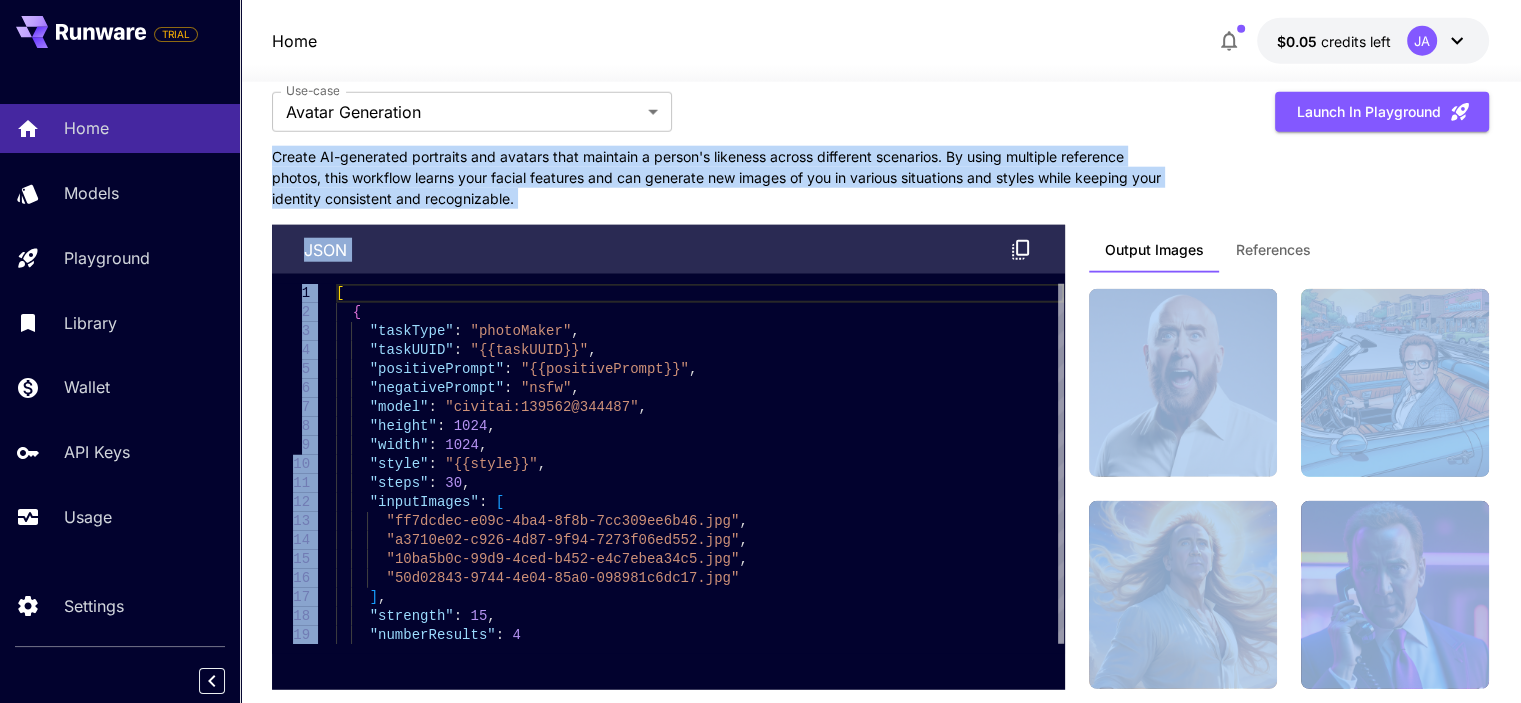 scroll, scrollTop: 5143, scrollLeft: 0, axis: vertical 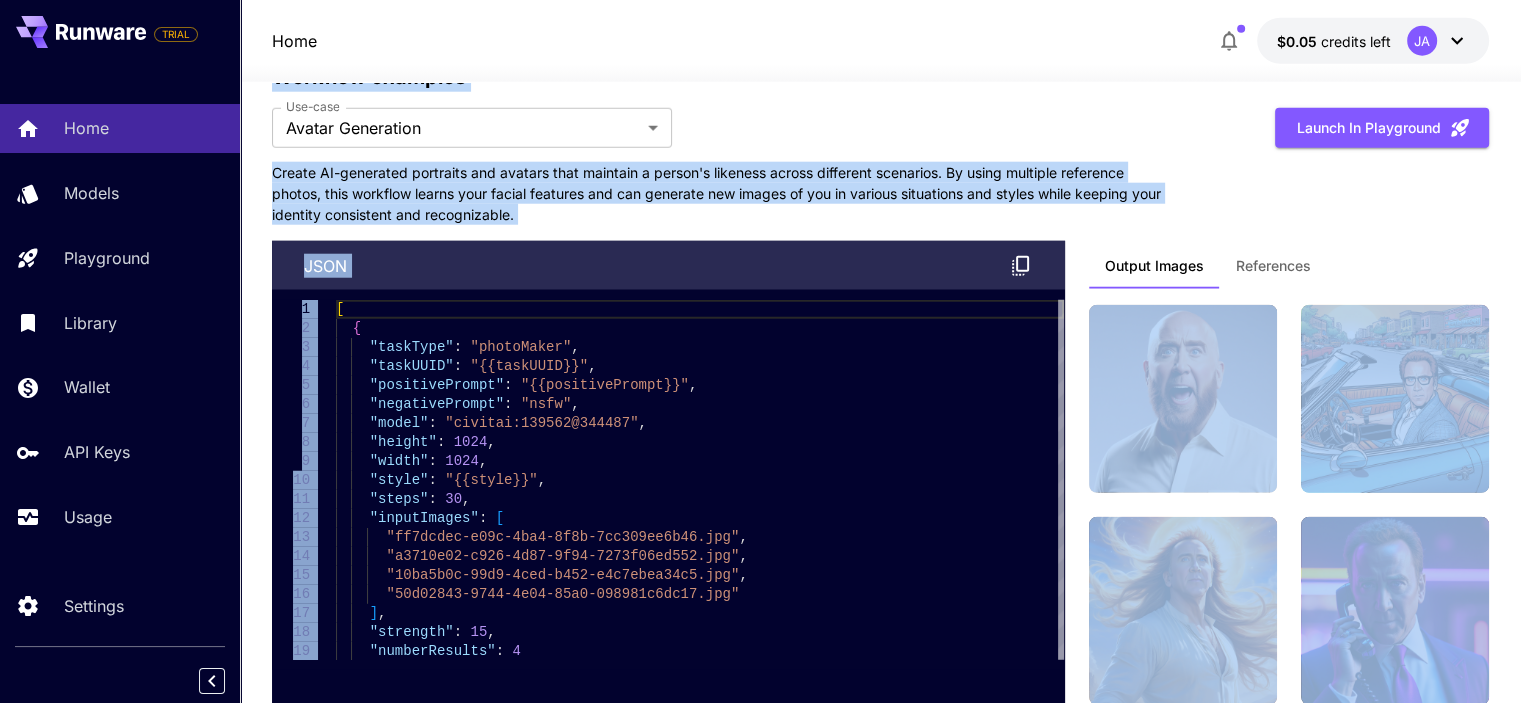 click on "**********" at bounding box center [880, 384] 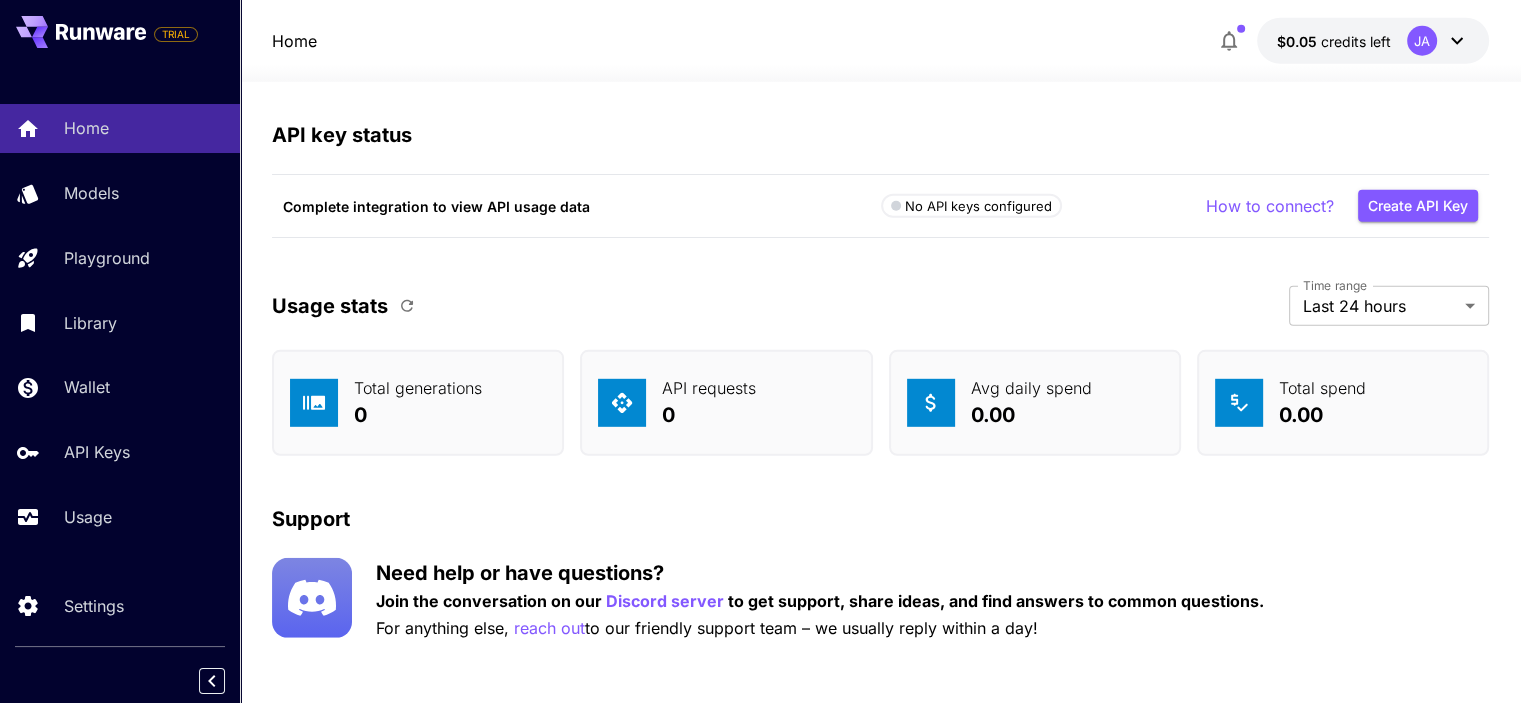 scroll, scrollTop: 5784, scrollLeft: 0, axis: vertical 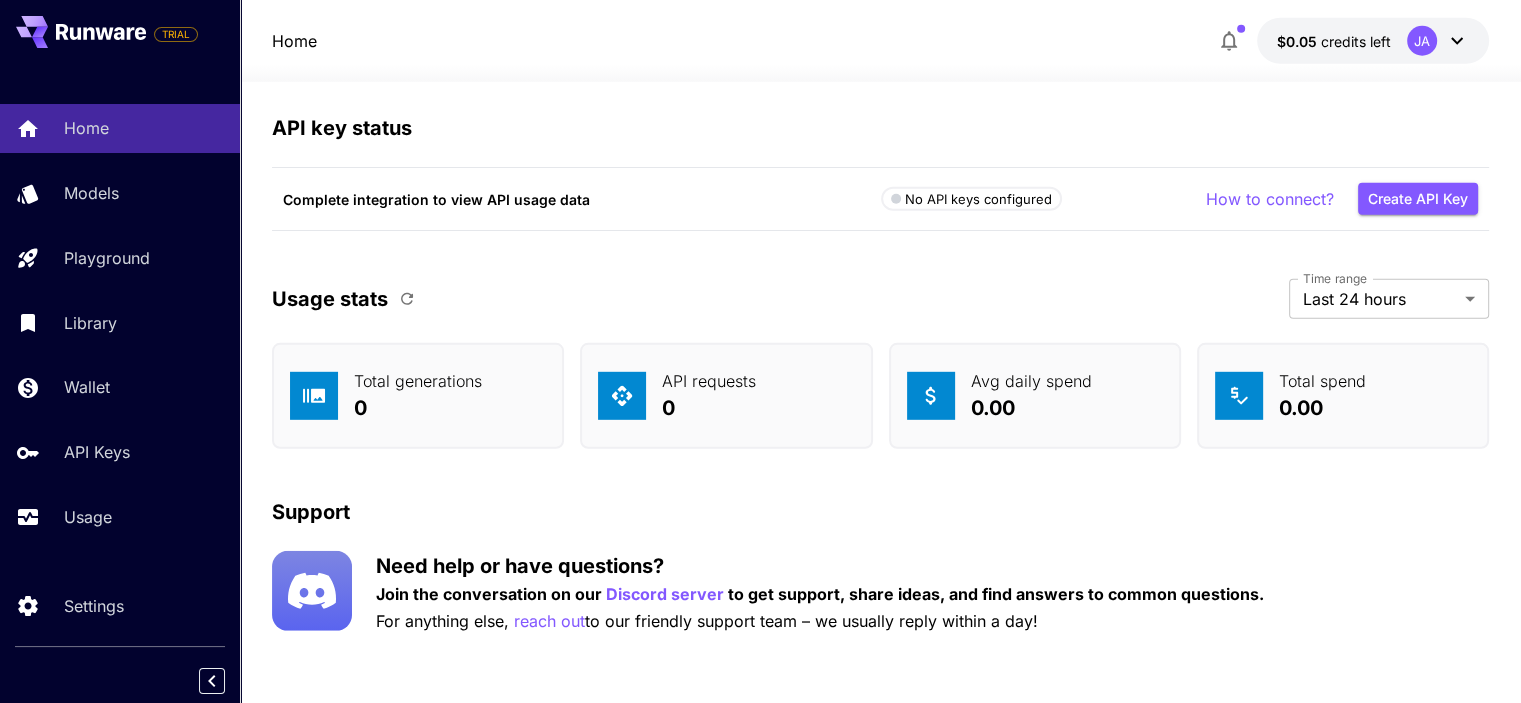 click 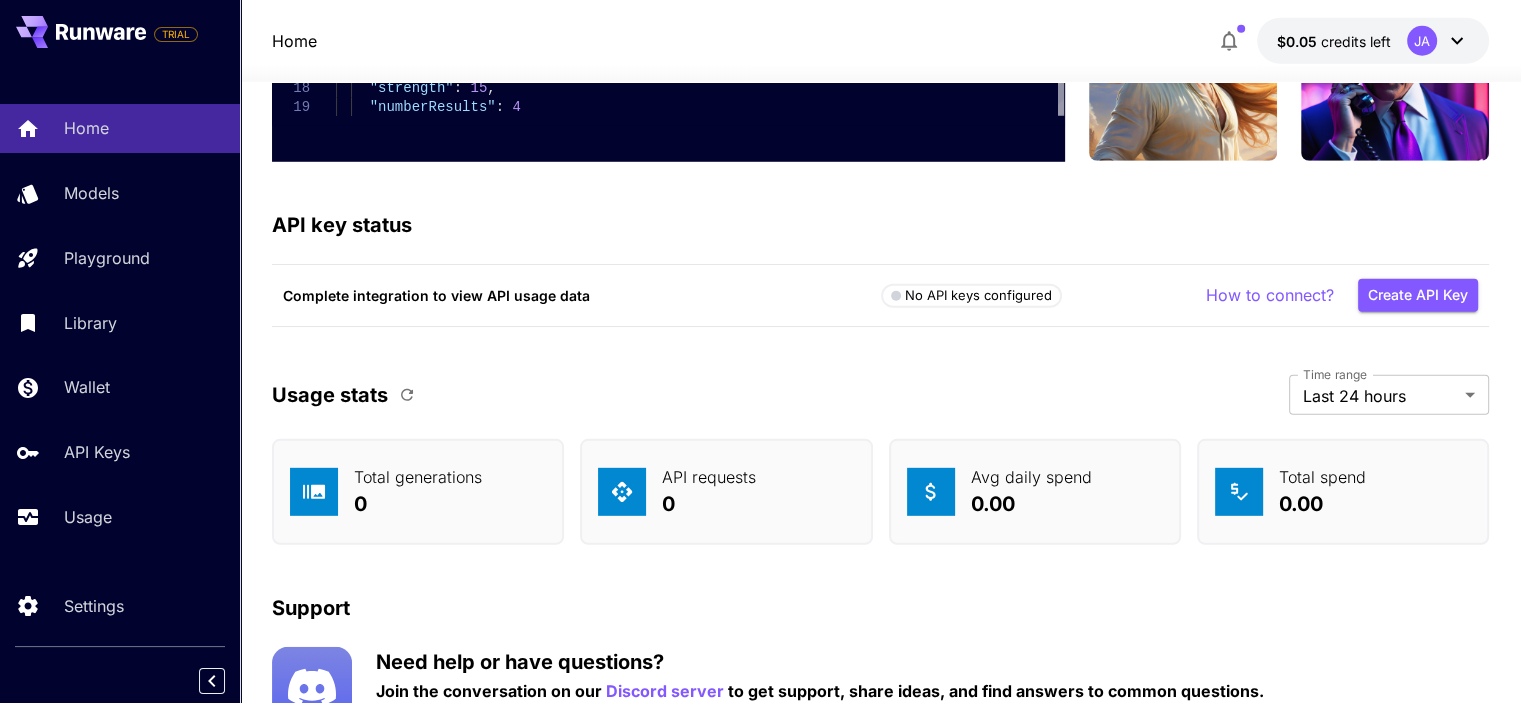 click on "You still need to verify your email To access all features, click the link in the verification email we sent. Can’t find it? Check your spam folder. Resend Verification Email 1 Make your first image Try The Playground 2 Set up billing Add Payment Method 3 Create an API key Generate your api key 4 Integrate Runware Read the docs Welcome to Runware! Check out your usage stats and API key performance at a glance. Explore featured models, dive into workflow examples, review platform updates, or get help when you need it. NEW Now supporting video! Run the best video models, at much lower cost. Save up to $500 for every 1000 Kling assets. 1 Test drive the best video models Featured models New releases MiniMax KlingAI ByteDance Google Veo PixVerse Vidu Launch in Playground minimax:3@1                             MiniMax 02 Hailuo Most polished and dynamic model with vibrant, theatrical visuals and fluid motion. Ideal for viral content and commercial-style footage. Launch in Playground bytedance:2@1" at bounding box center (880, -2448) 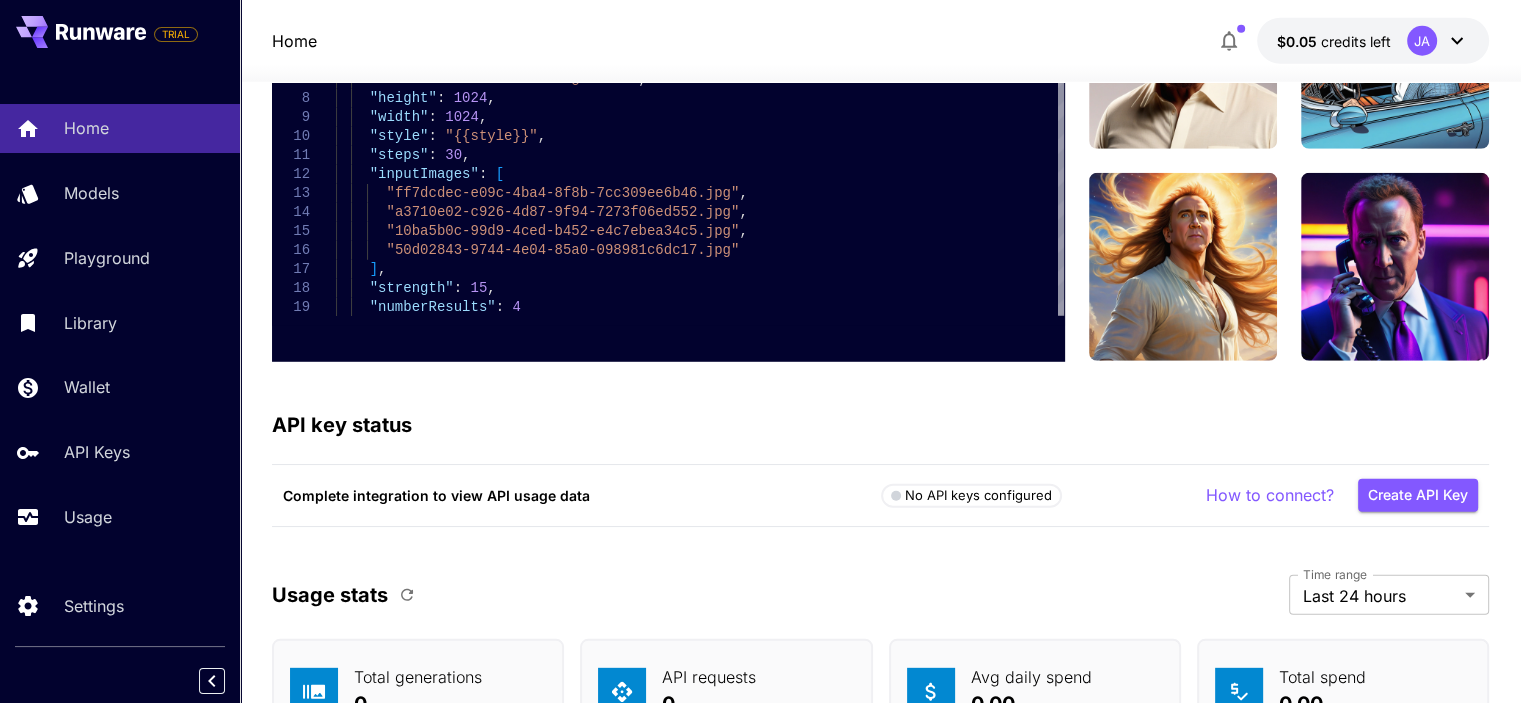scroll, scrollTop: 5284, scrollLeft: 0, axis: vertical 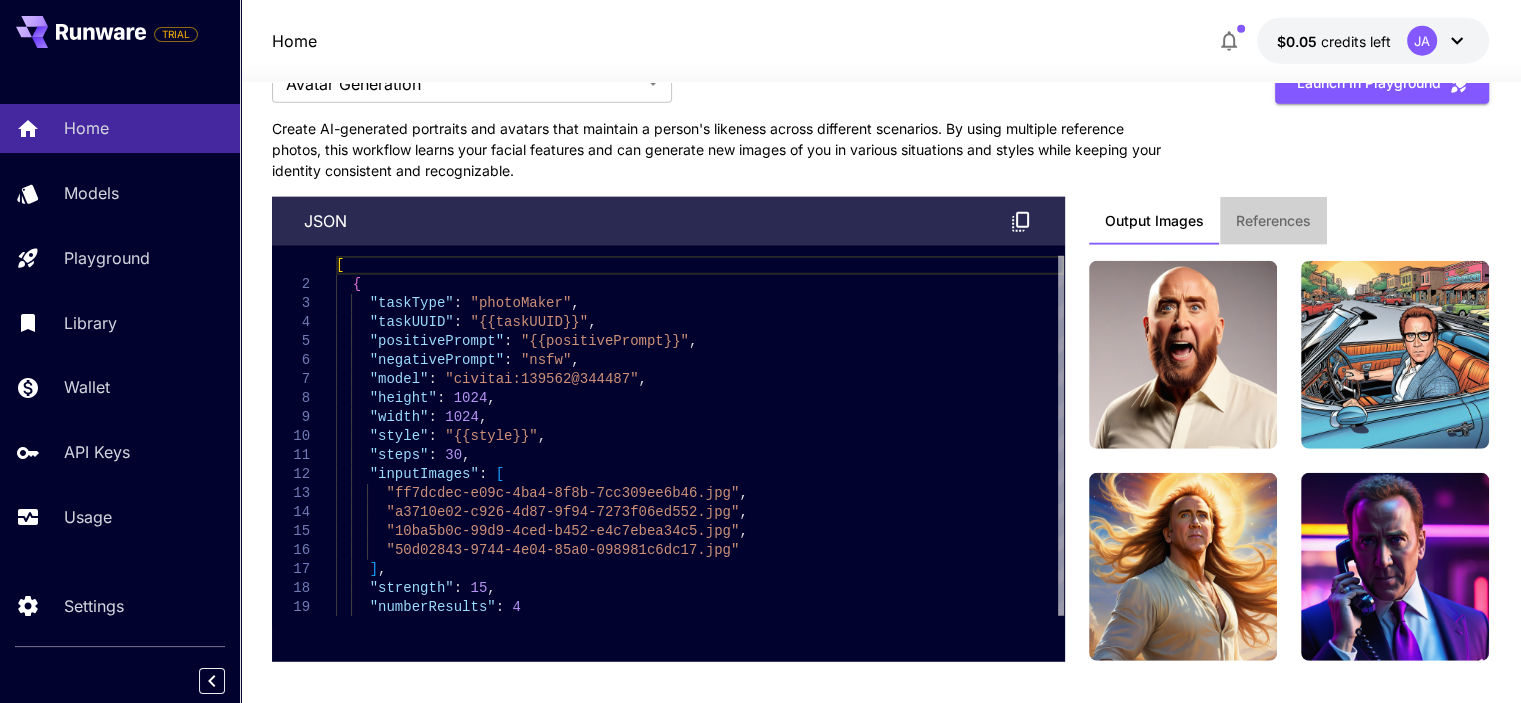 click on "References" at bounding box center (1273, 221) 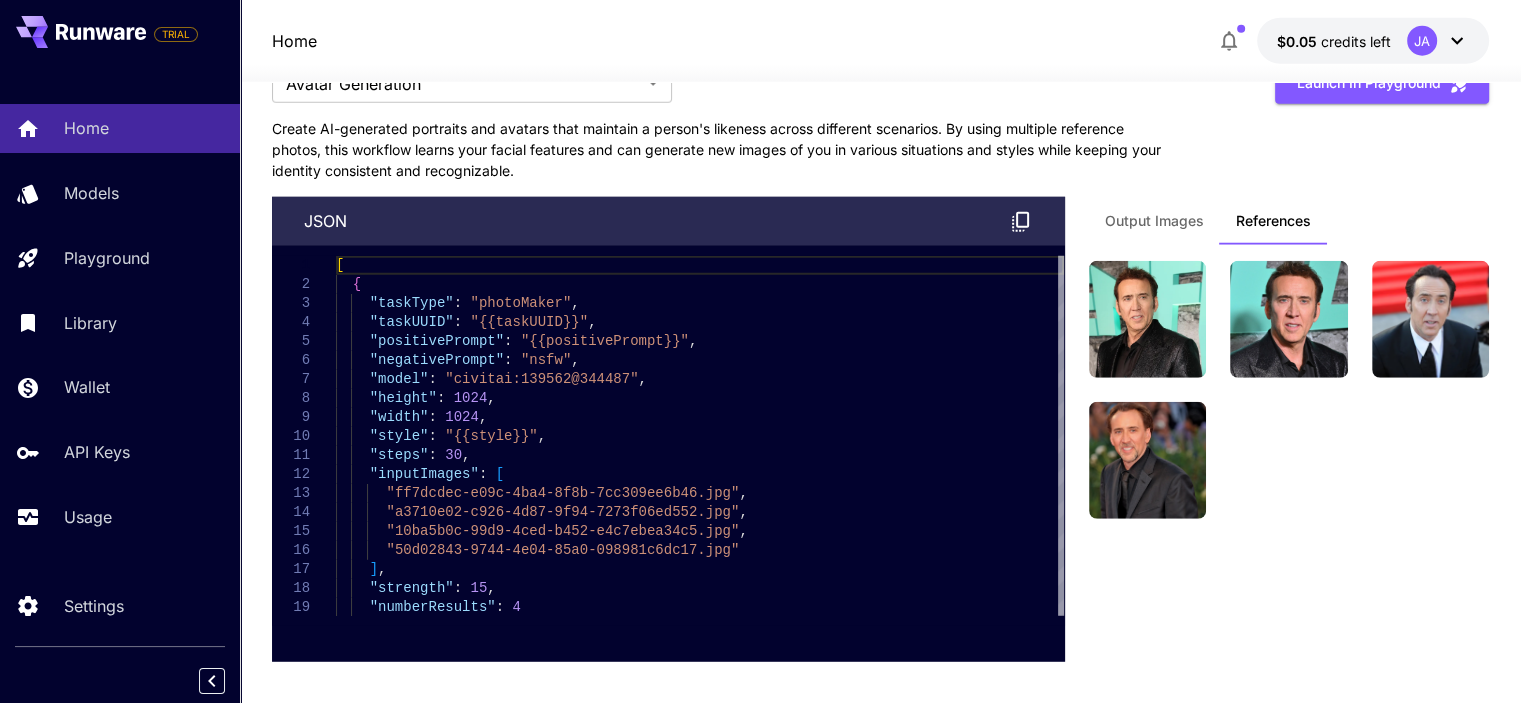 click on "Output Images" at bounding box center (1154, 221) 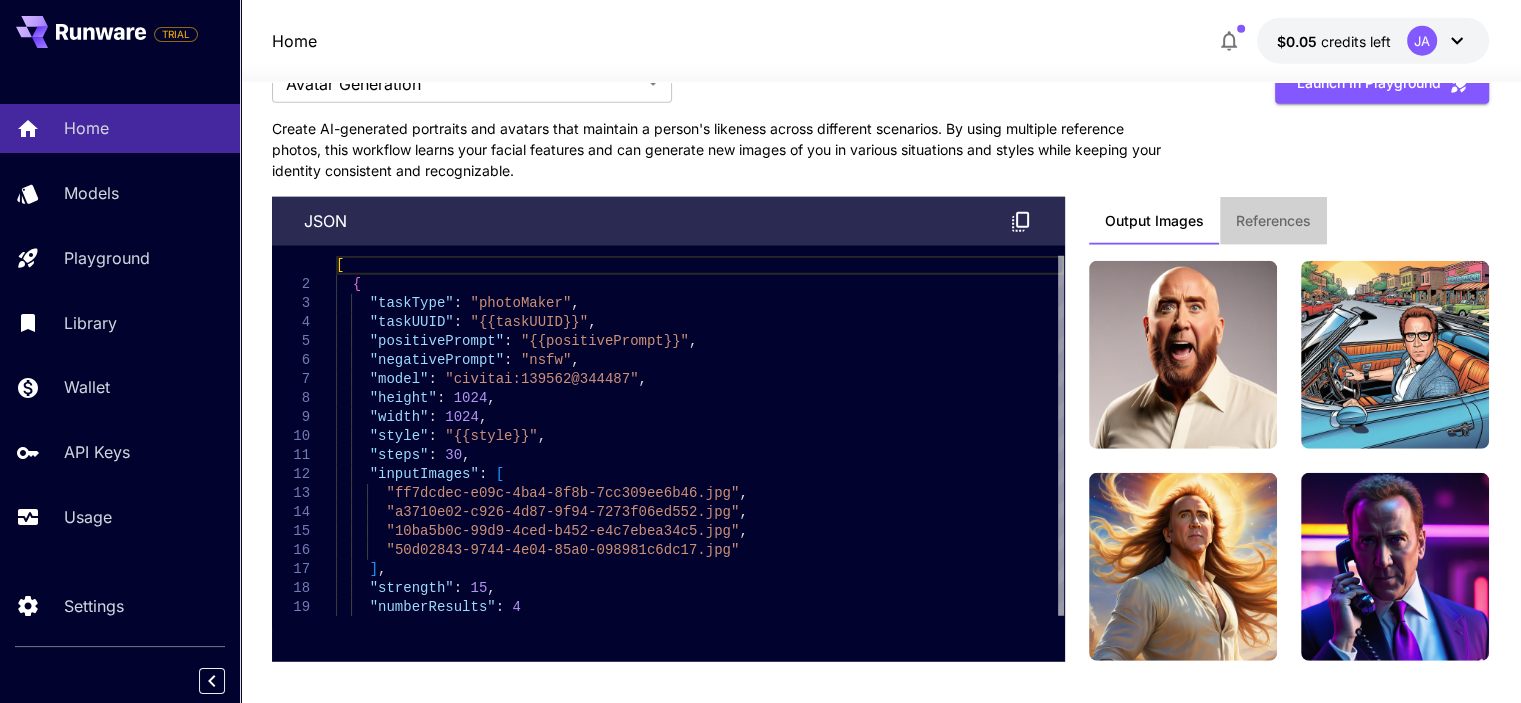 click on "References" at bounding box center (1273, 221) 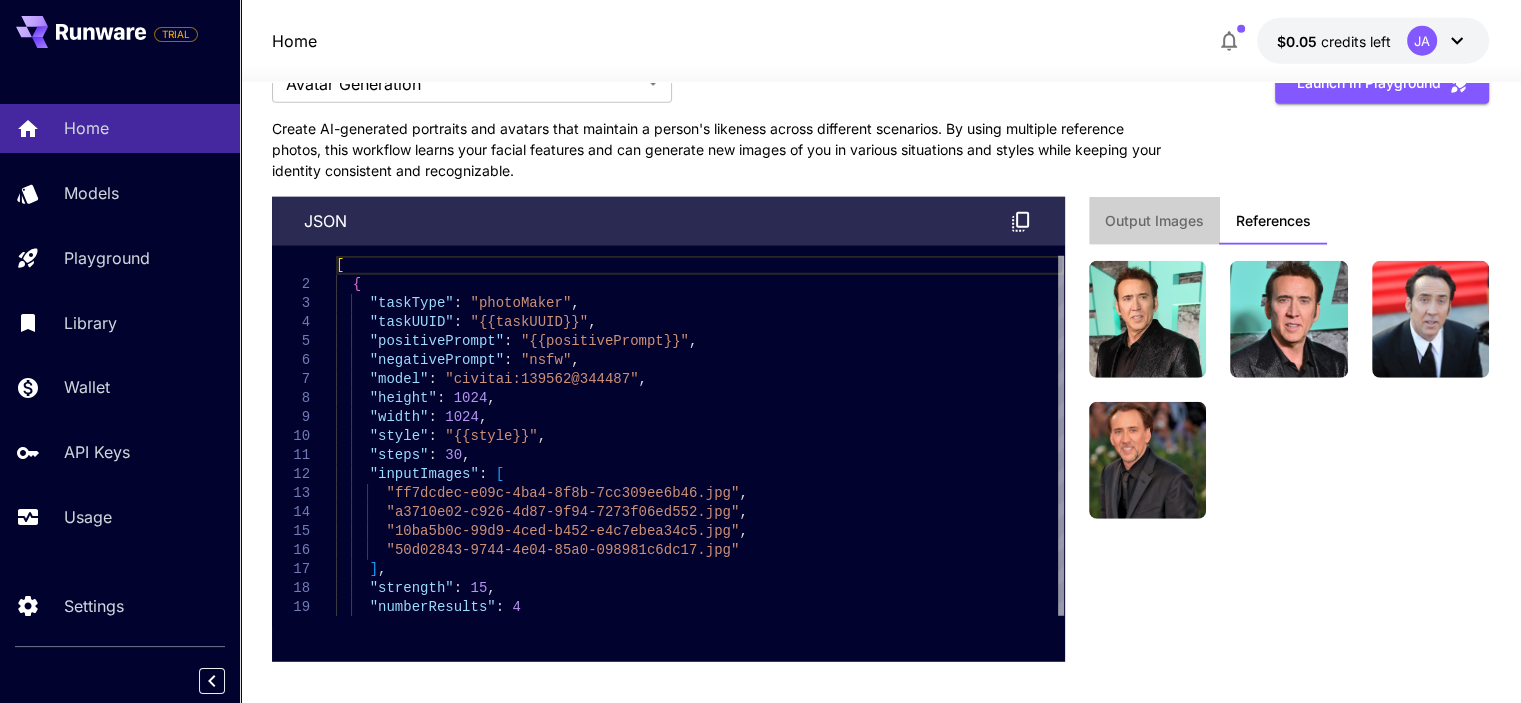 click on "Output Images" at bounding box center (1154, 221) 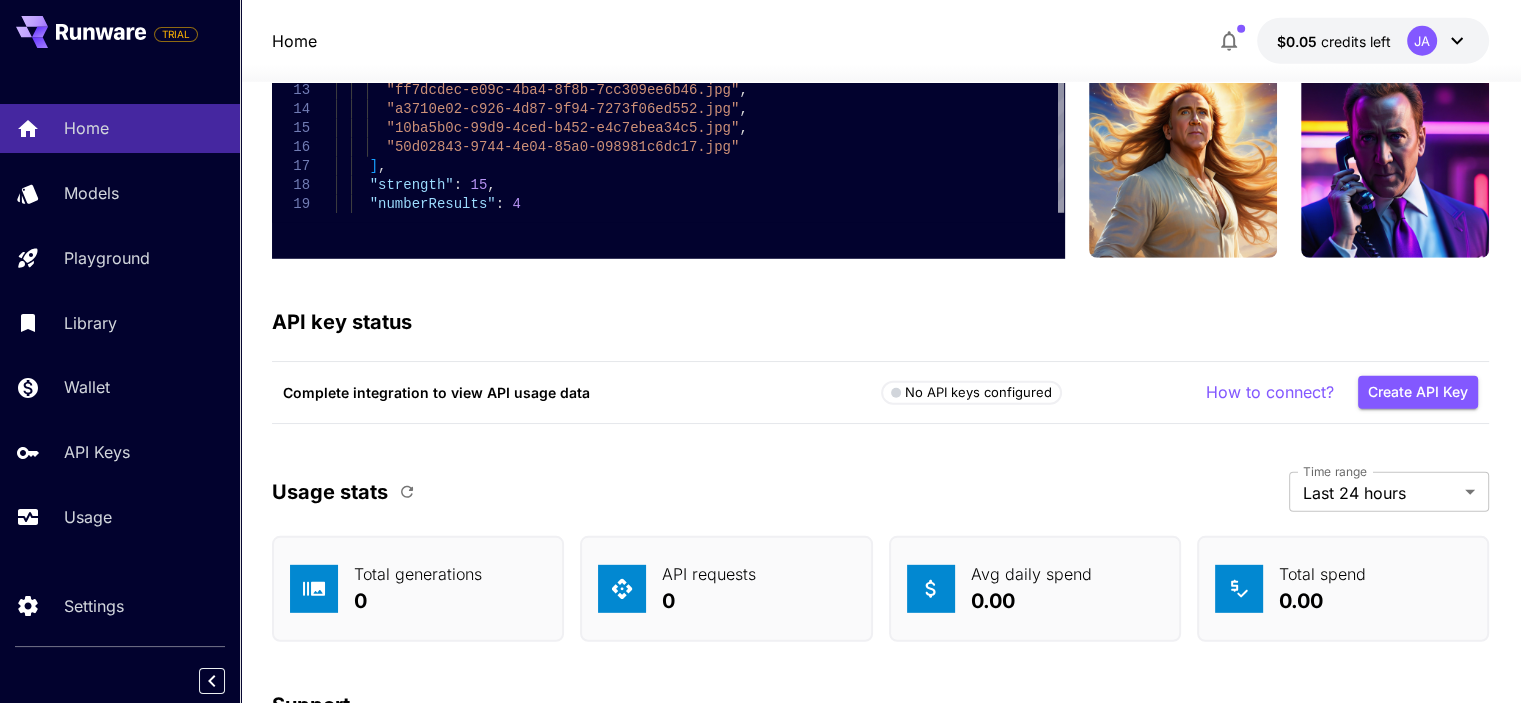 scroll, scrollTop: 5784, scrollLeft: 0, axis: vertical 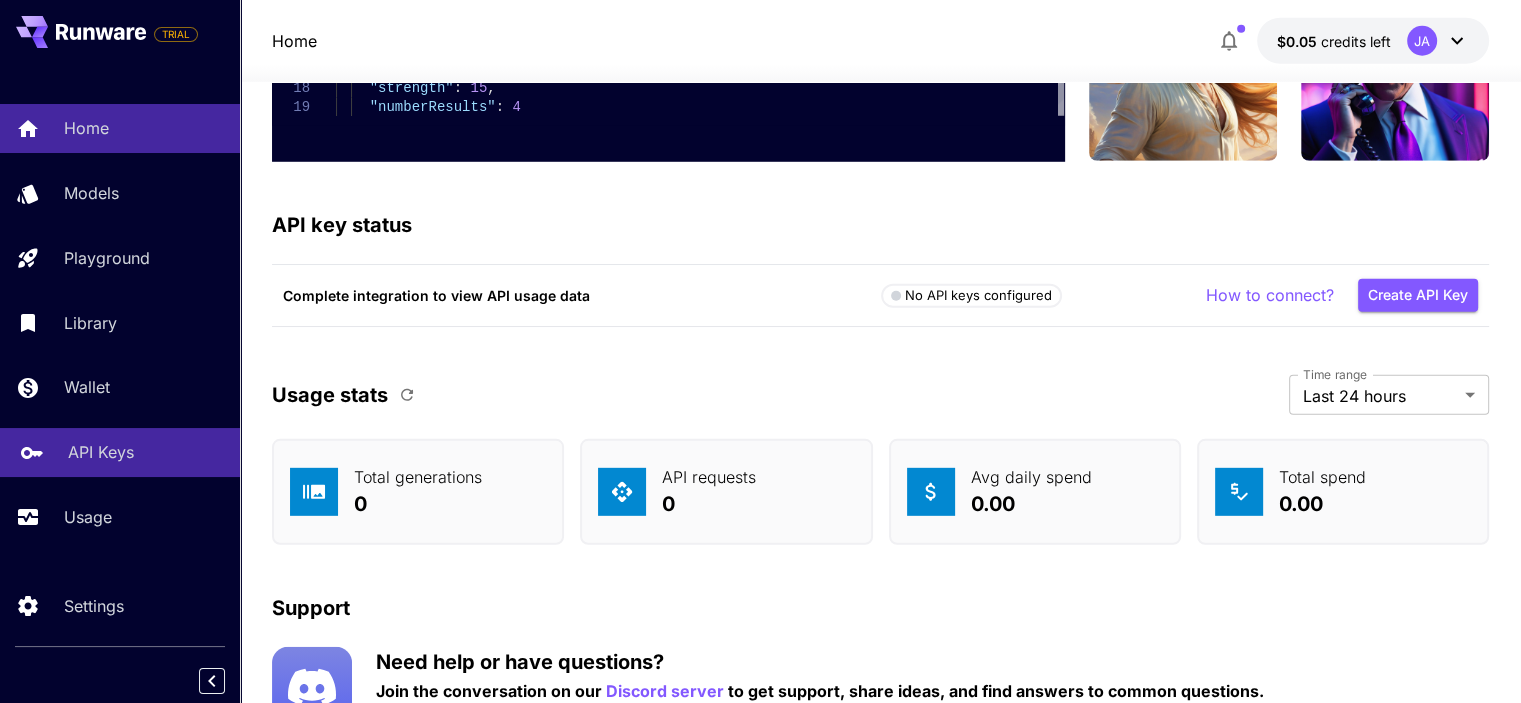 click on "API Keys" at bounding box center [101, 452] 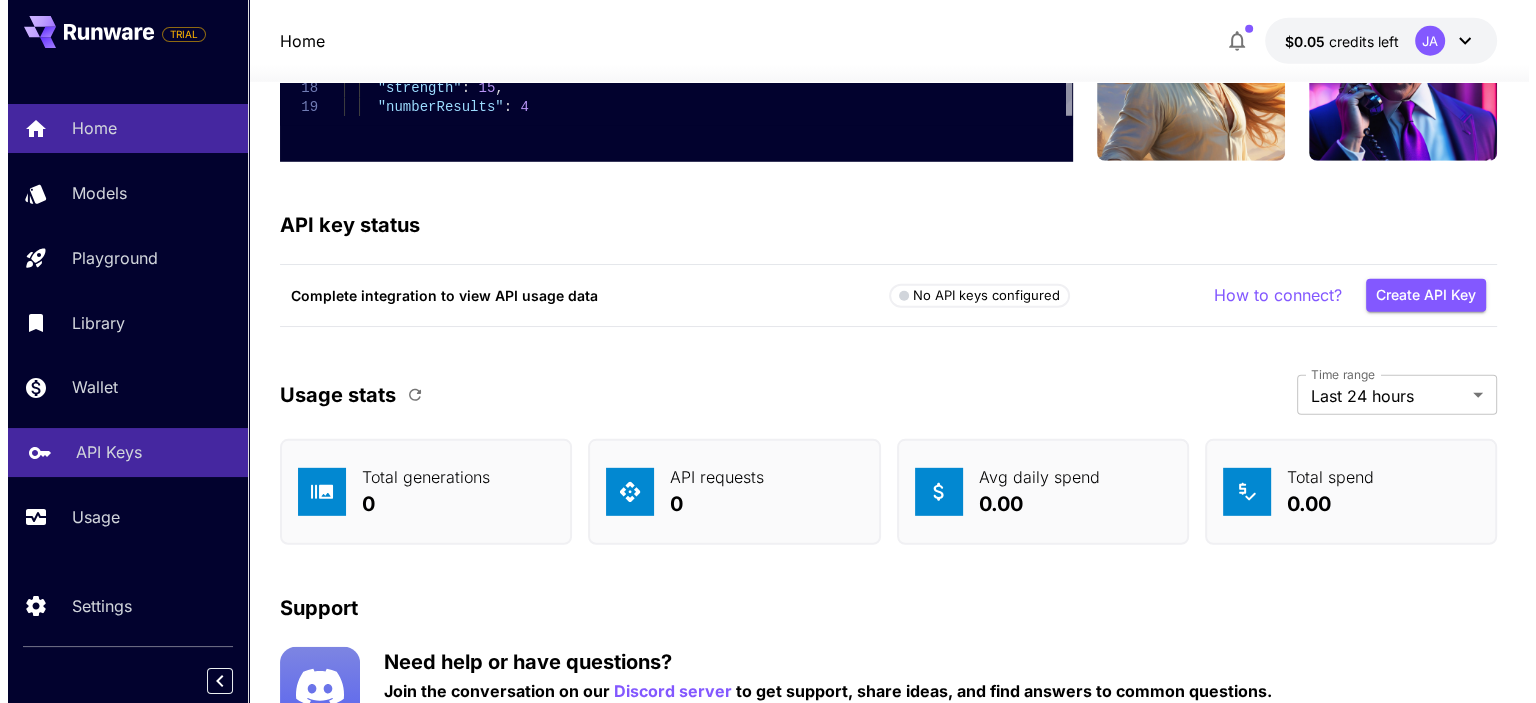scroll, scrollTop: 0, scrollLeft: 0, axis: both 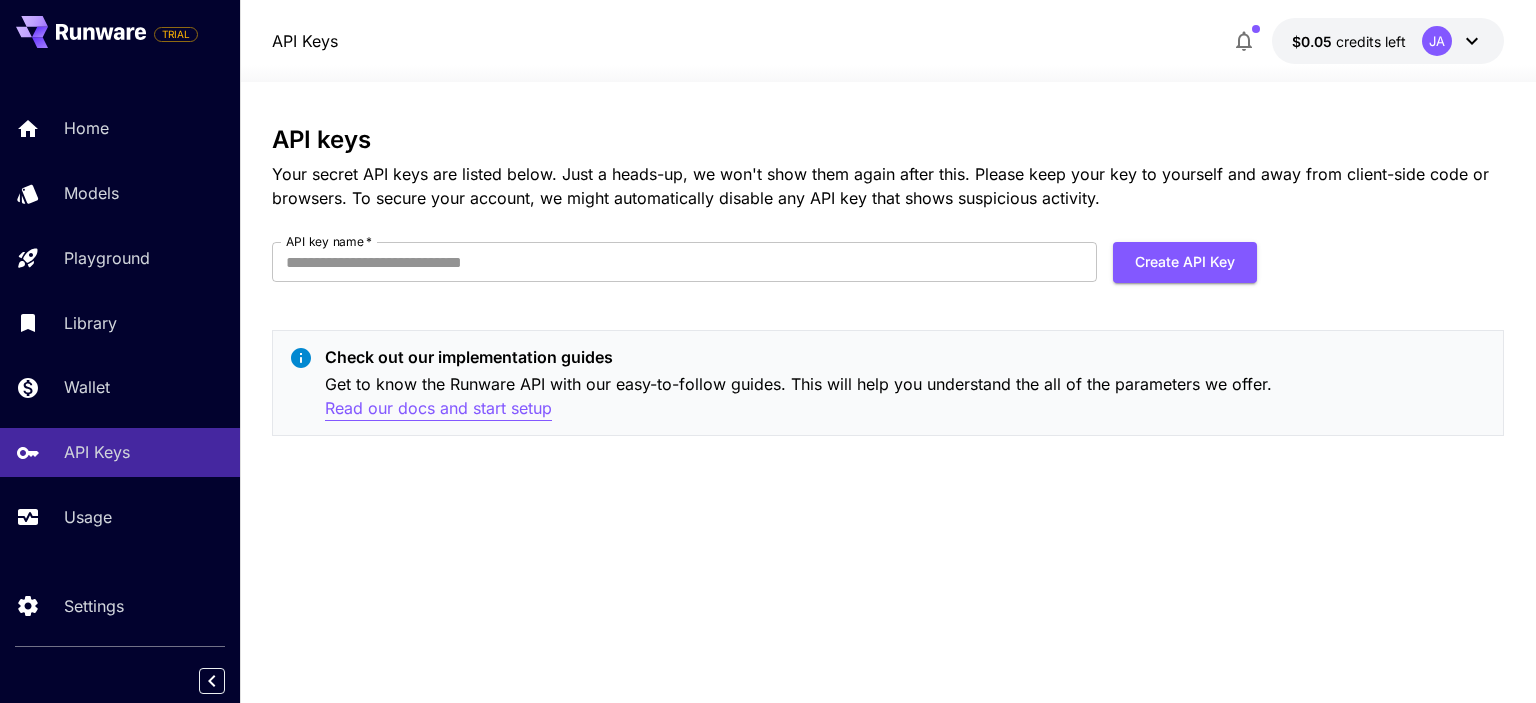 drag, startPoint x: 378, startPoint y: 411, endPoint x: 354, endPoint y: 412, distance: 24.020824 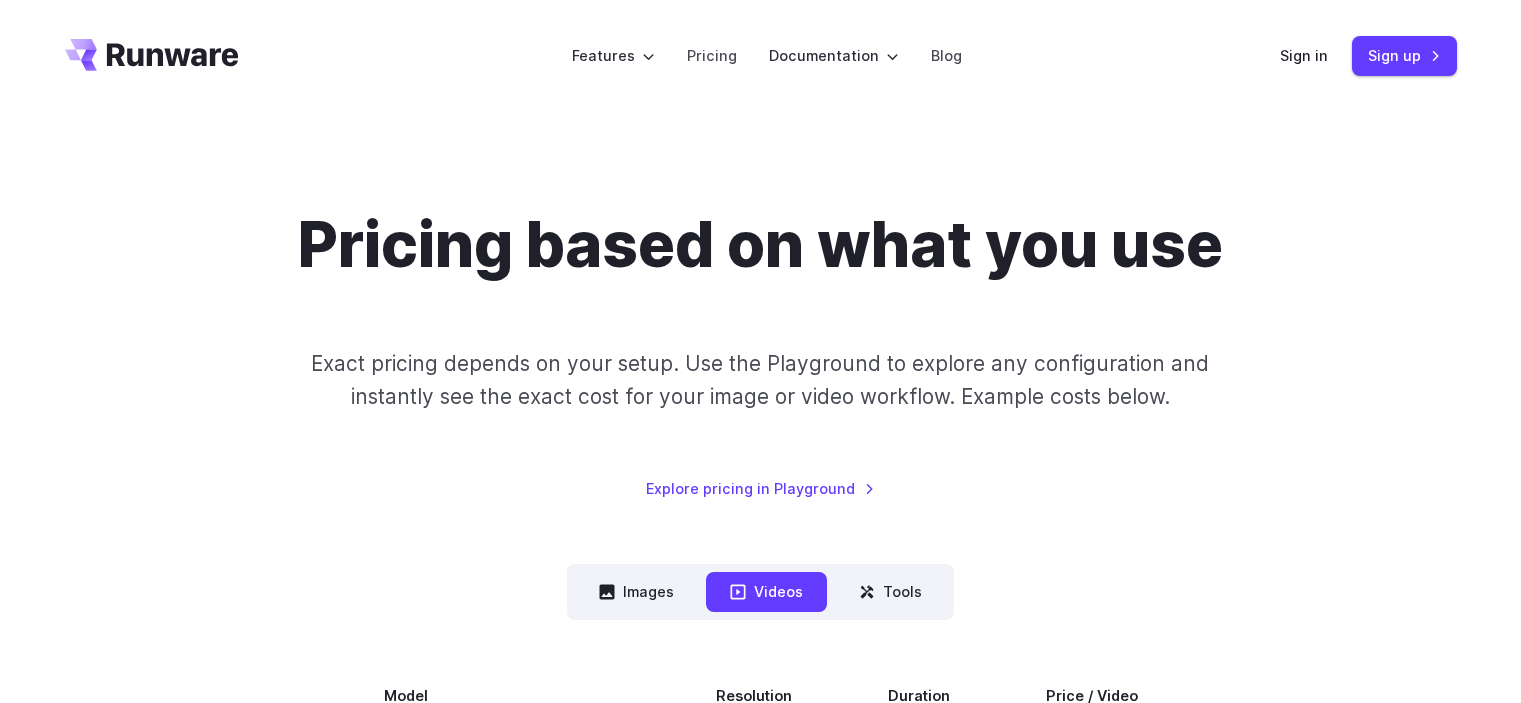 scroll, scrollTop: 0, scrollLeft: 0, axis: both 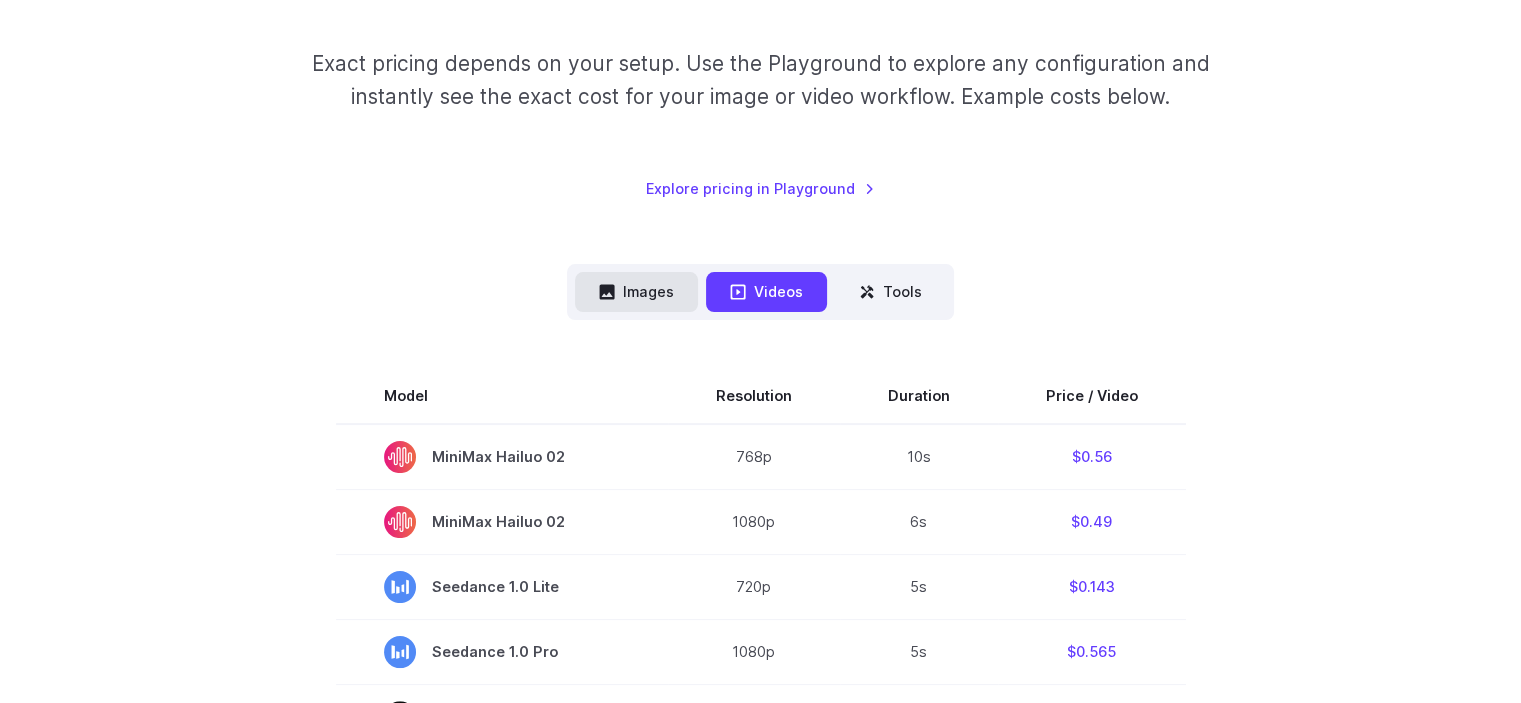 click on "Images" at bounding box center (636, 291) 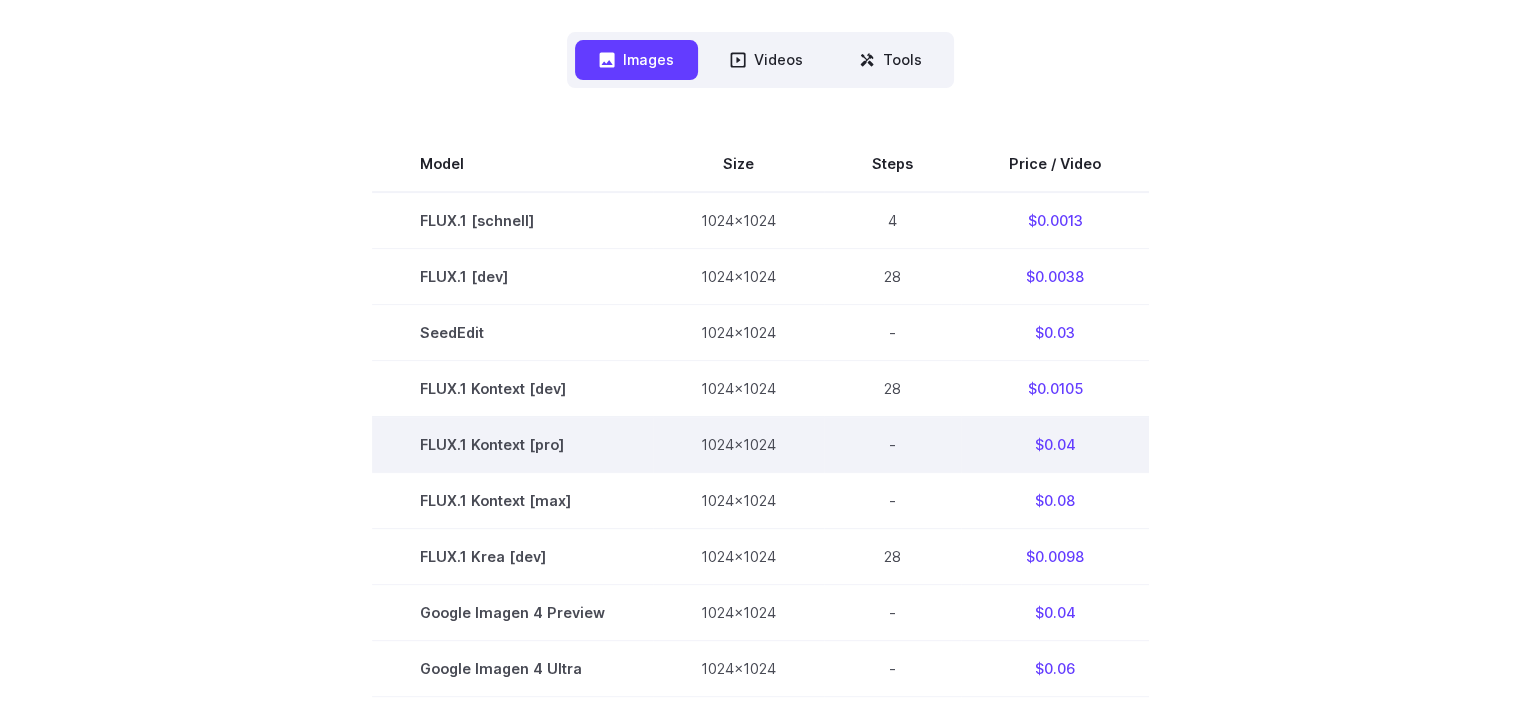 scroll, scrollTop: 500, scrollLeft: 0, axis: vertical 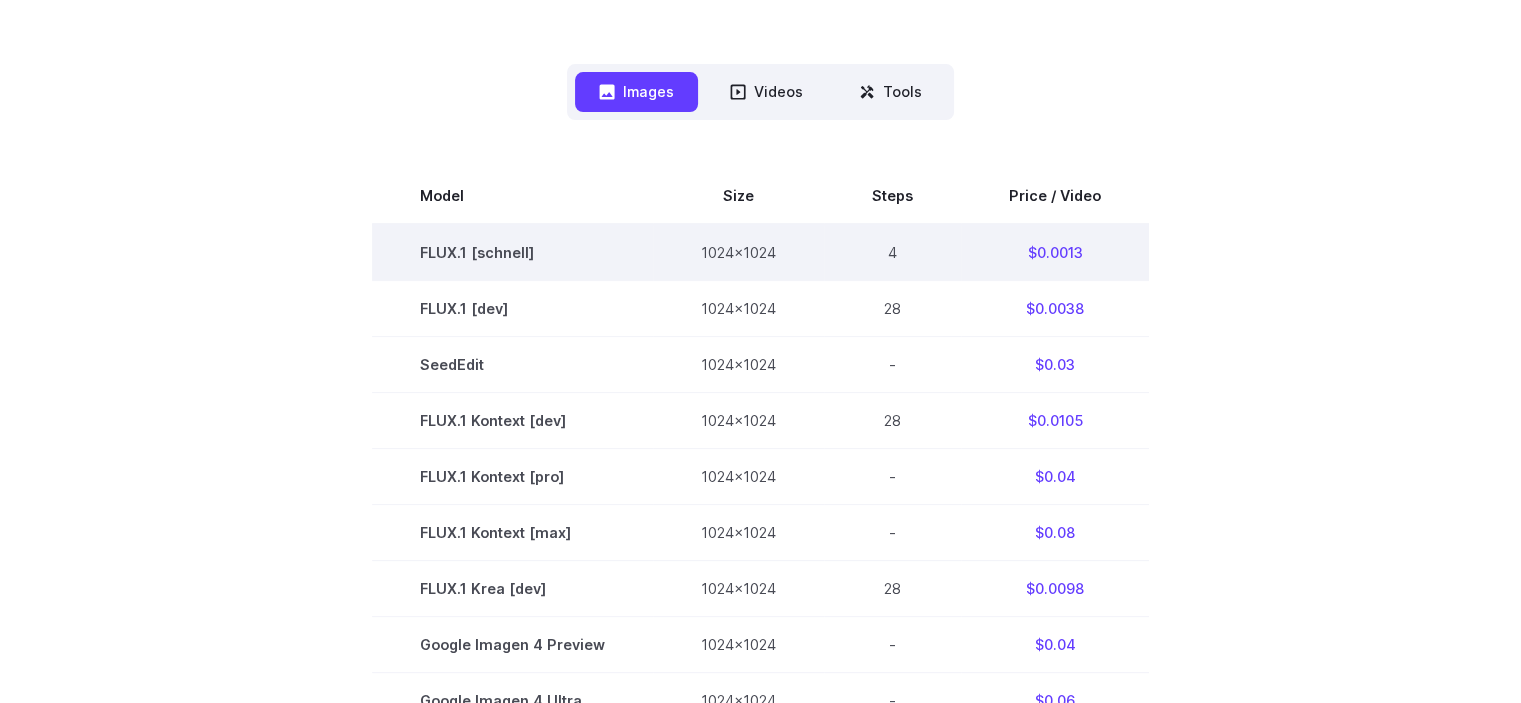 click on "FLUX.1 [schnell]" at bounding box center [512, 252] 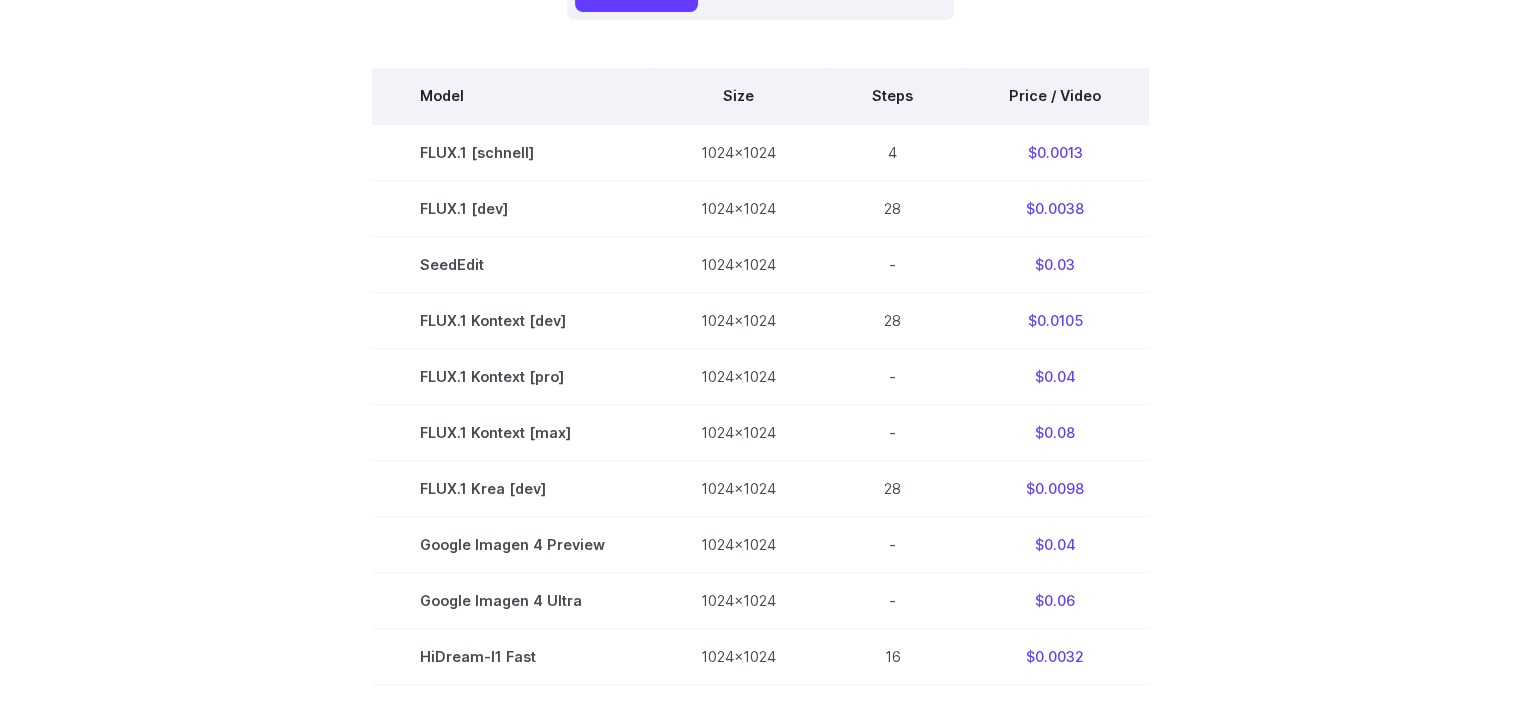 scroll, scrollTop: 500, scrollLeft: 0, axis: vertical 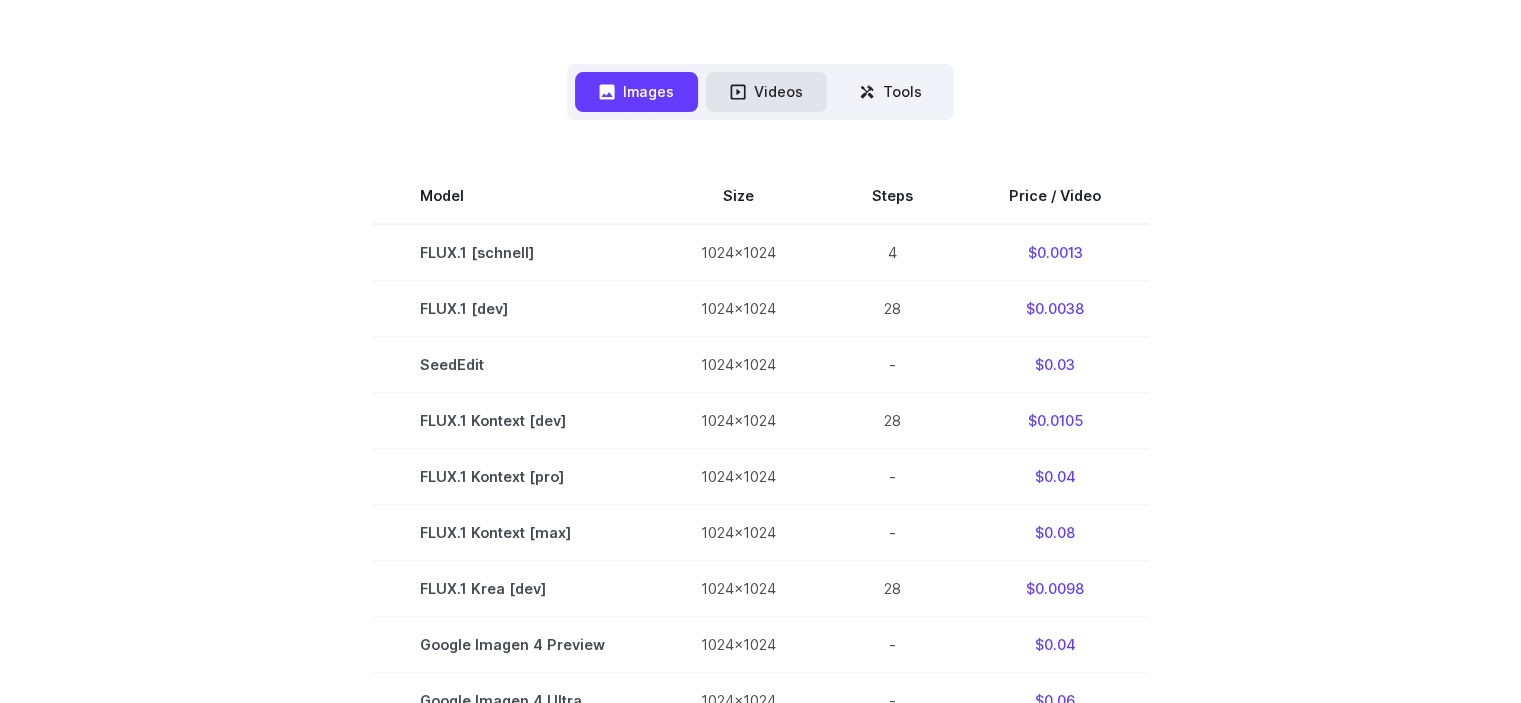 click on "Videos" at bounding box center (766, 91) 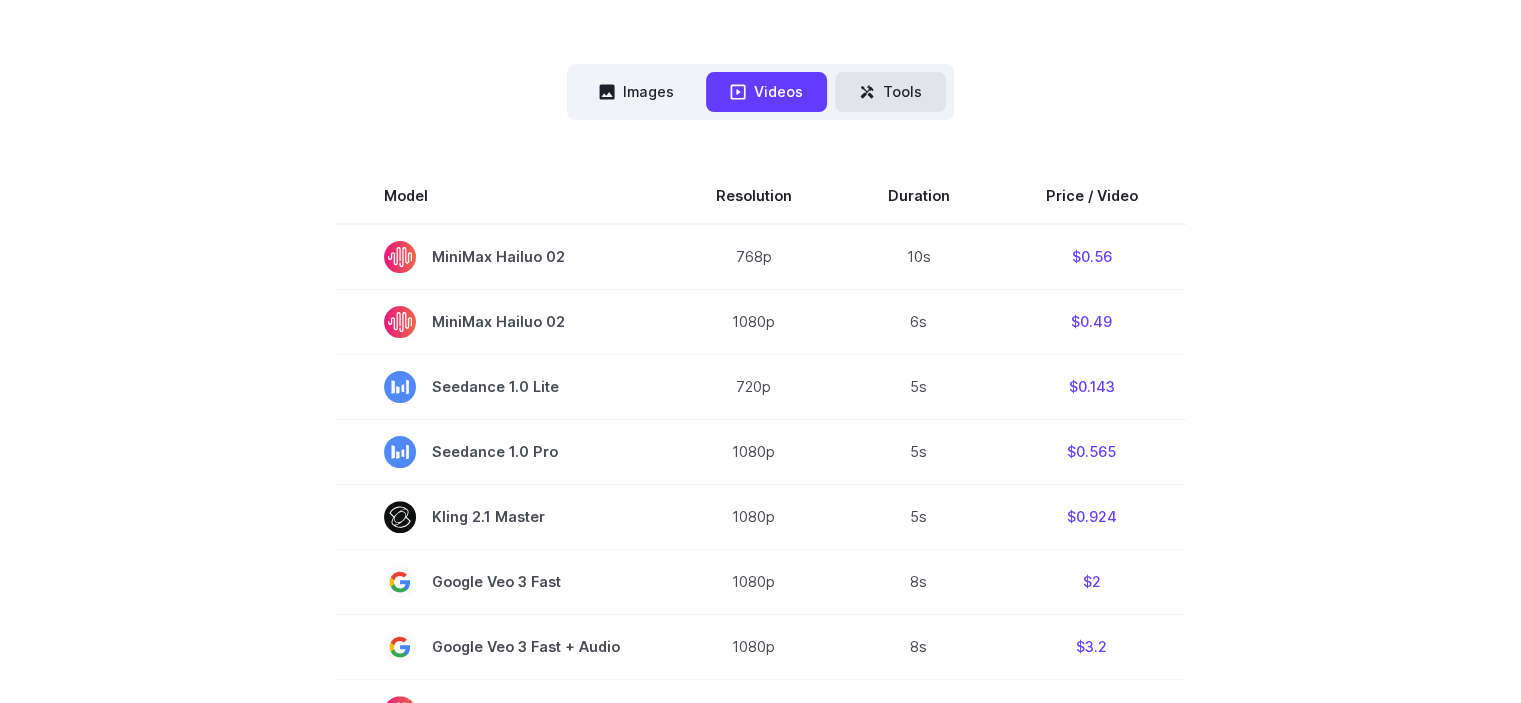 click 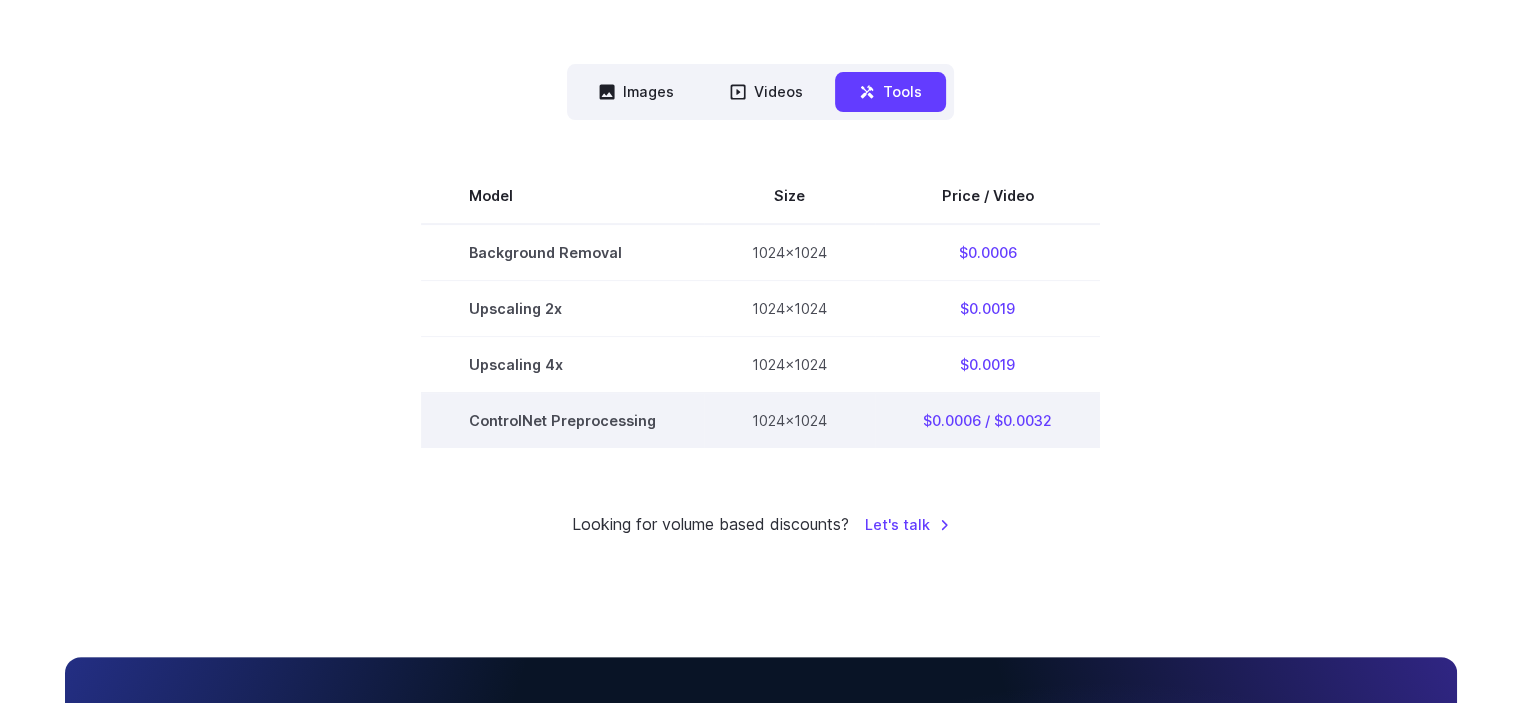 click on "ControlNet Preprocessing" at bounding box center (562, 420) 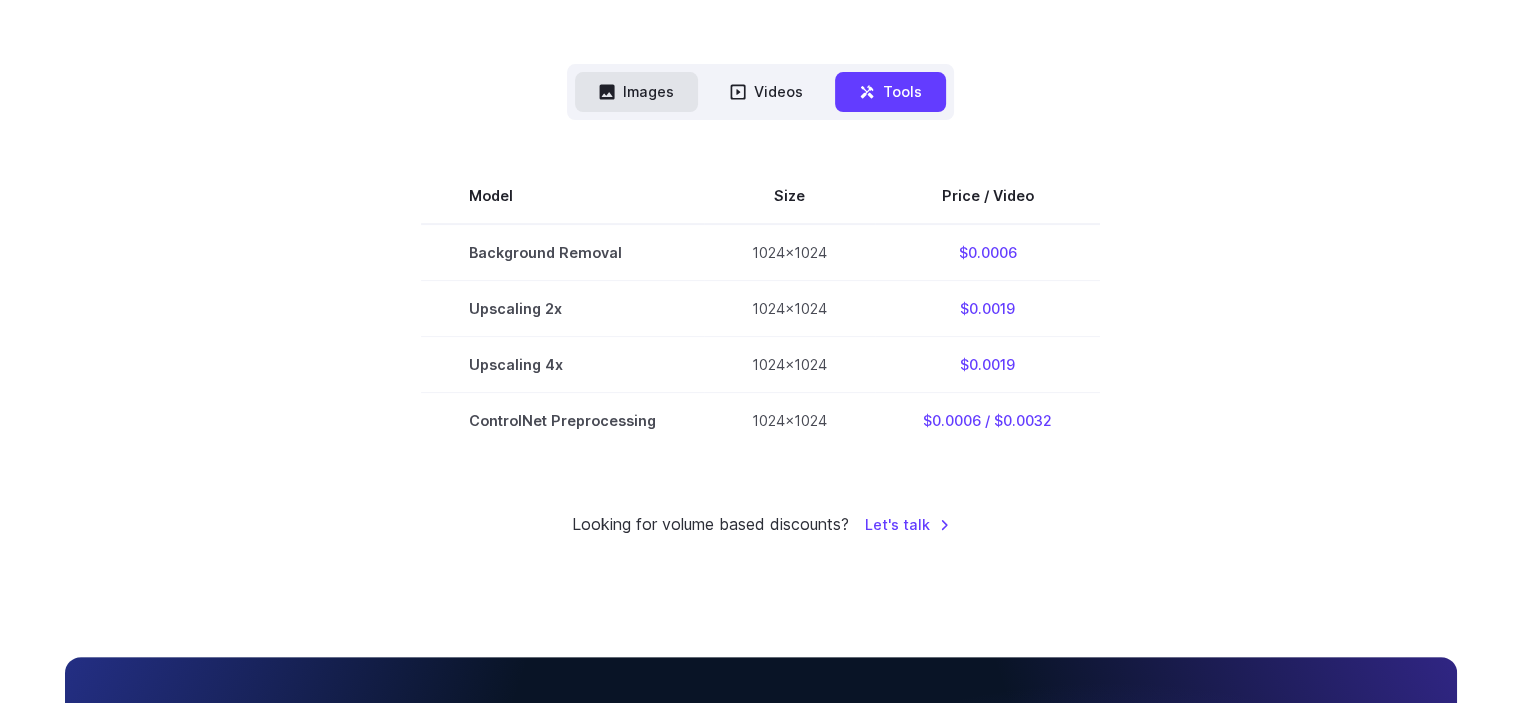 click on "Images" at bounding box center (636, 91) 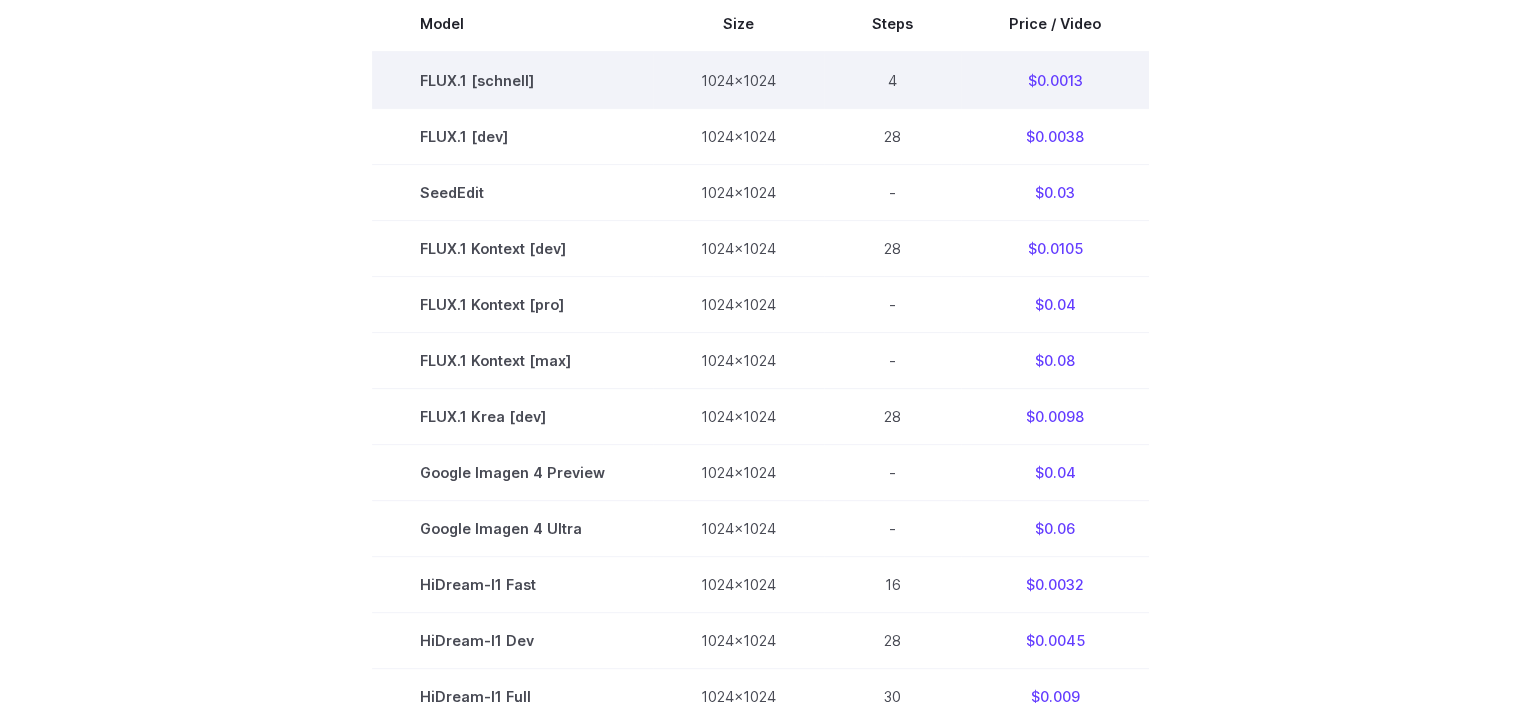 scroll, scrollTop: 700, scrollLeft: 0, axis: vertical 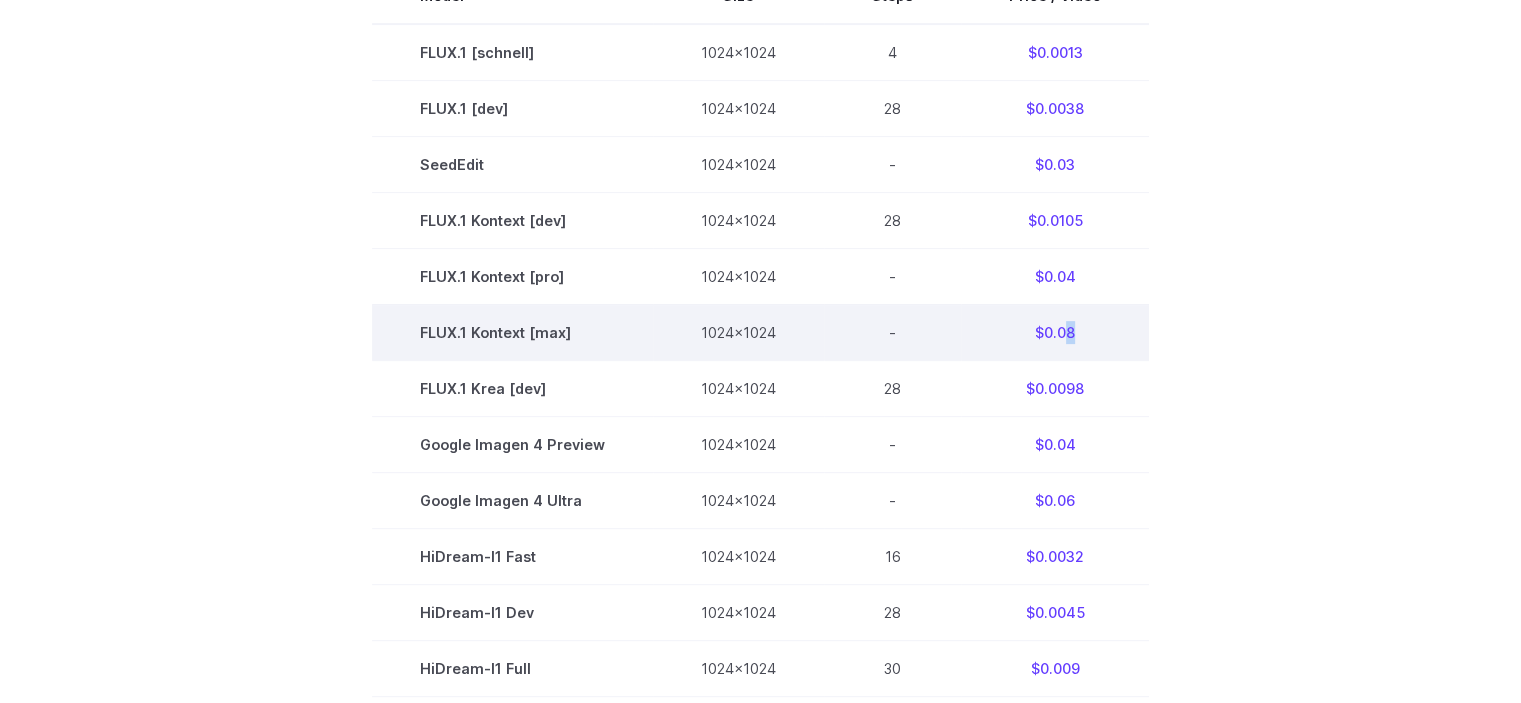 click on "$0.08" at bounding box center (1055, 332) 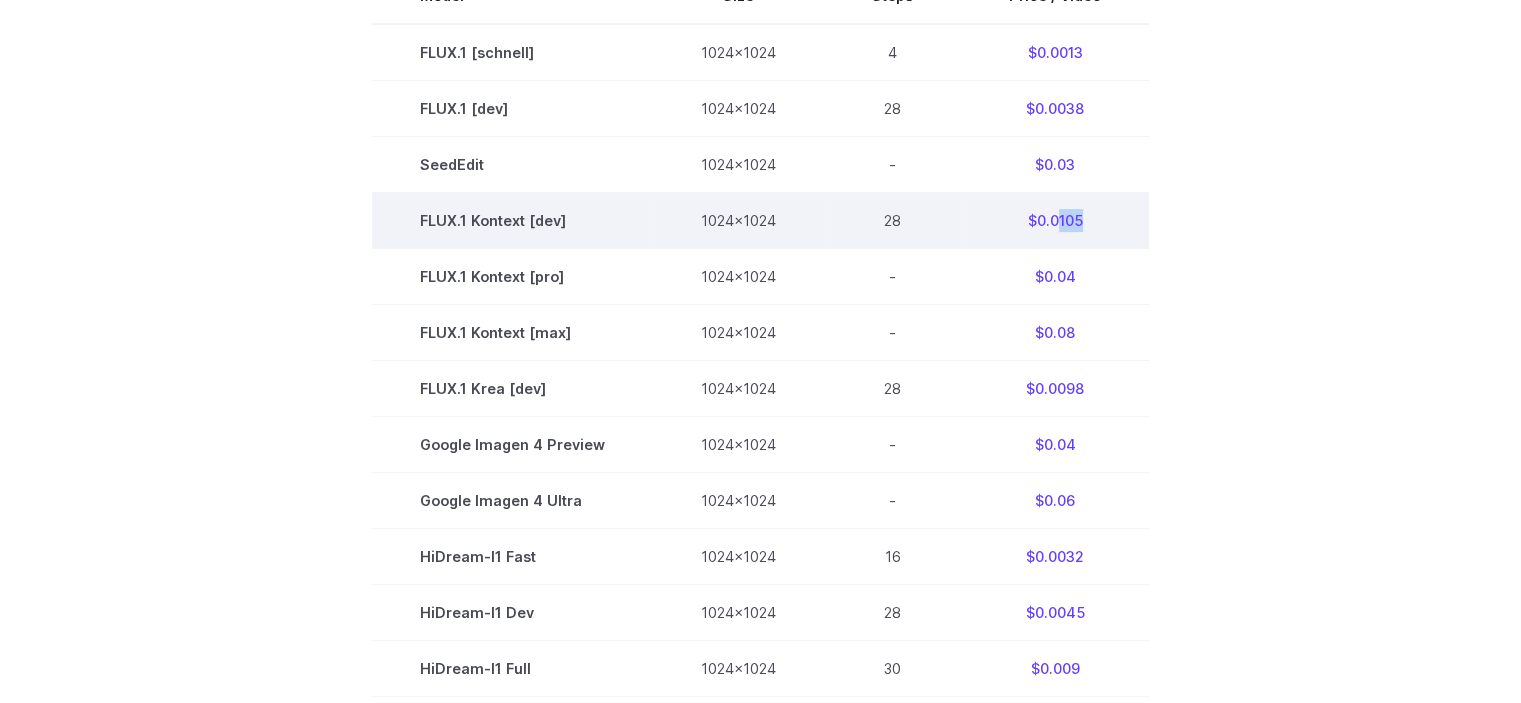 drag, startPoint x: 1052, startPoint y: 222, endPoint x: 1075, endPoint y: 222, distance: 23 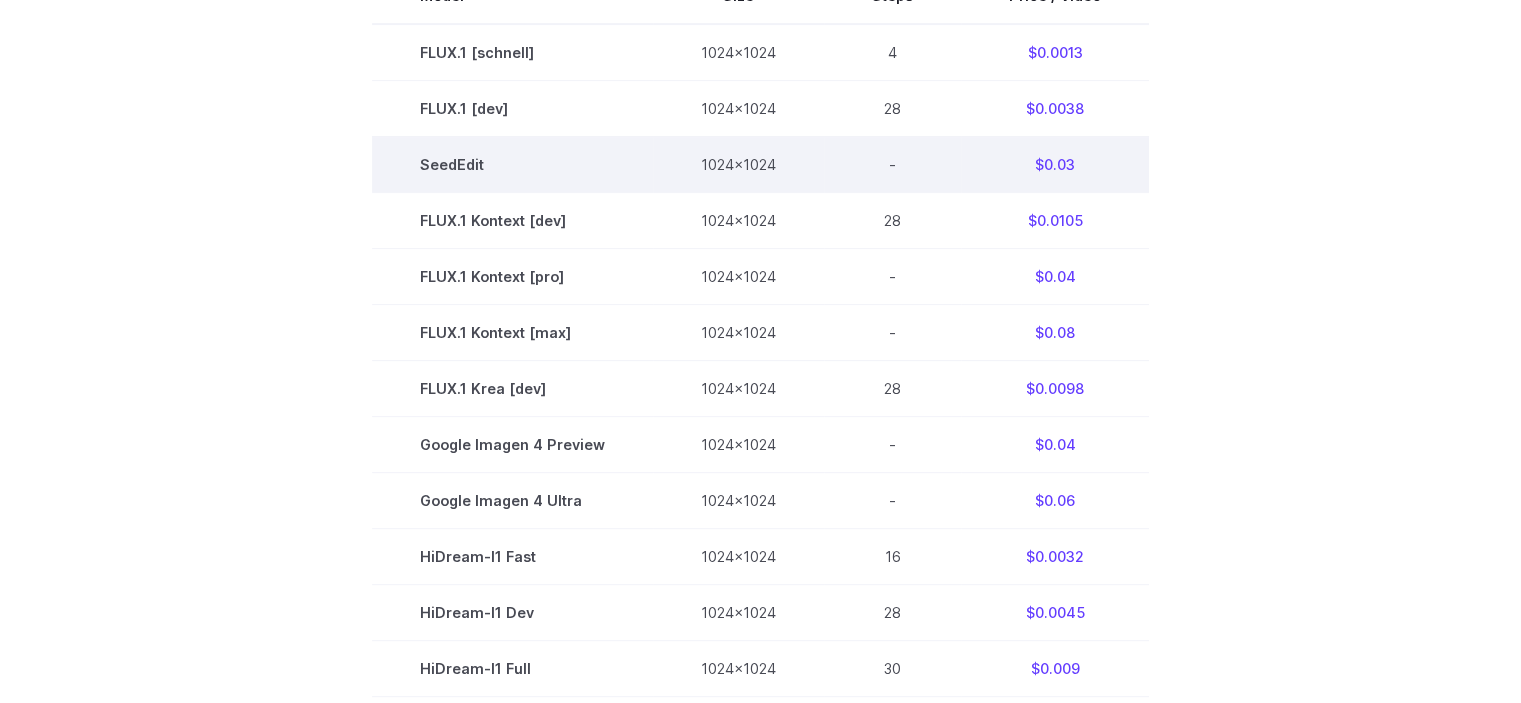 click on "$0.03" at bounding box center (1055, 164) 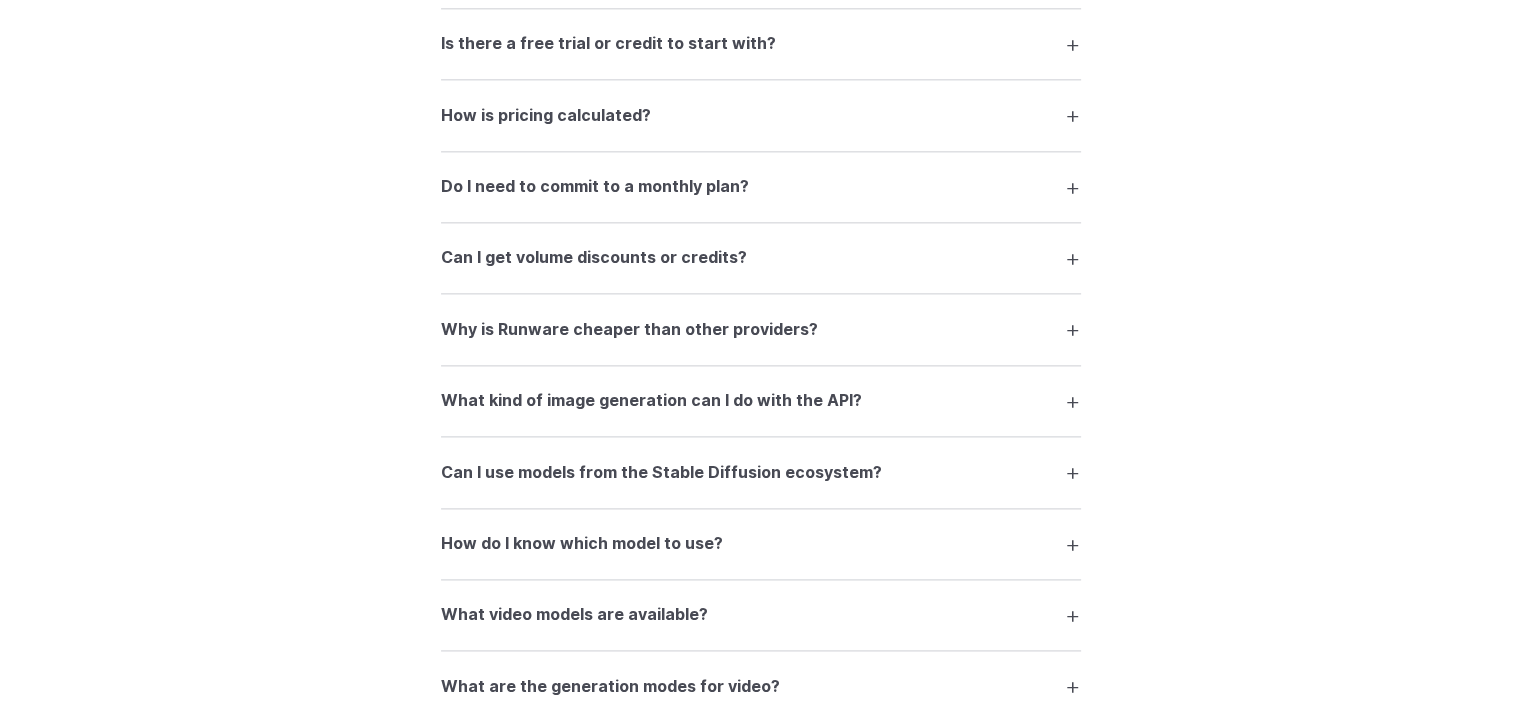 scroll, scrollTop: 2600, scrollLeft: 0, axis: vertical 